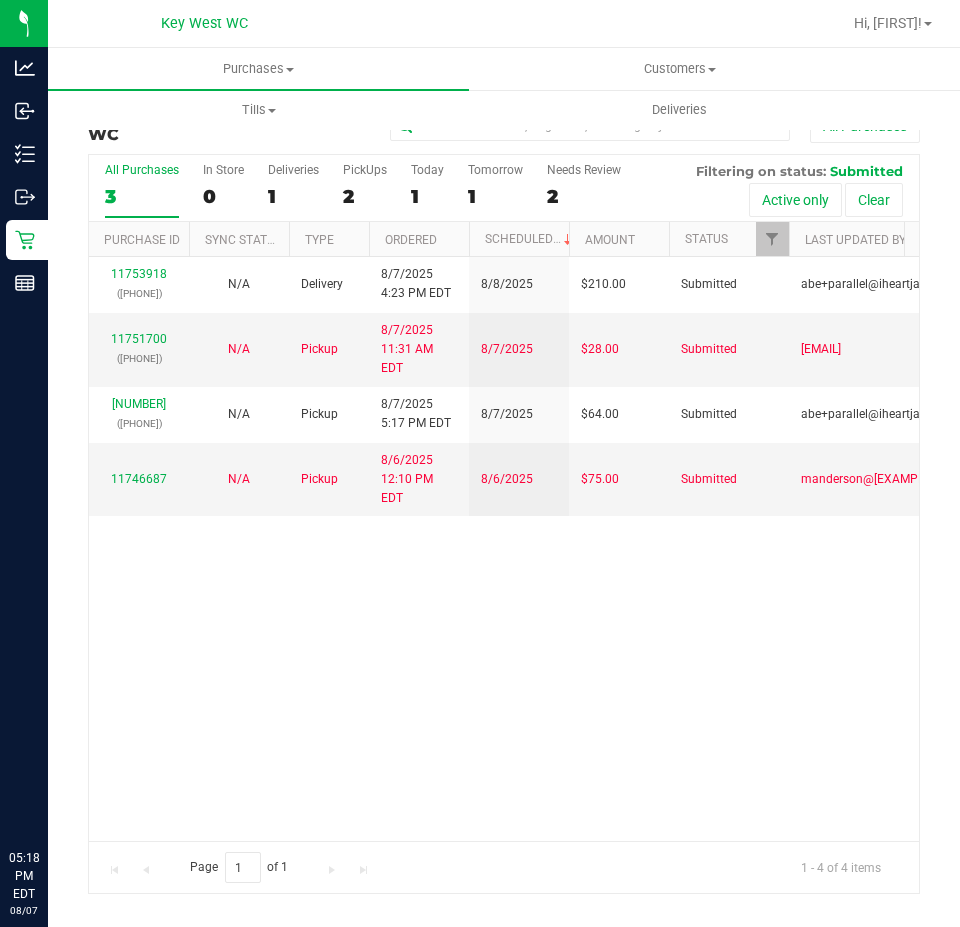 scroll, scrollTop: 0, scrollLeft: 0, axis: both 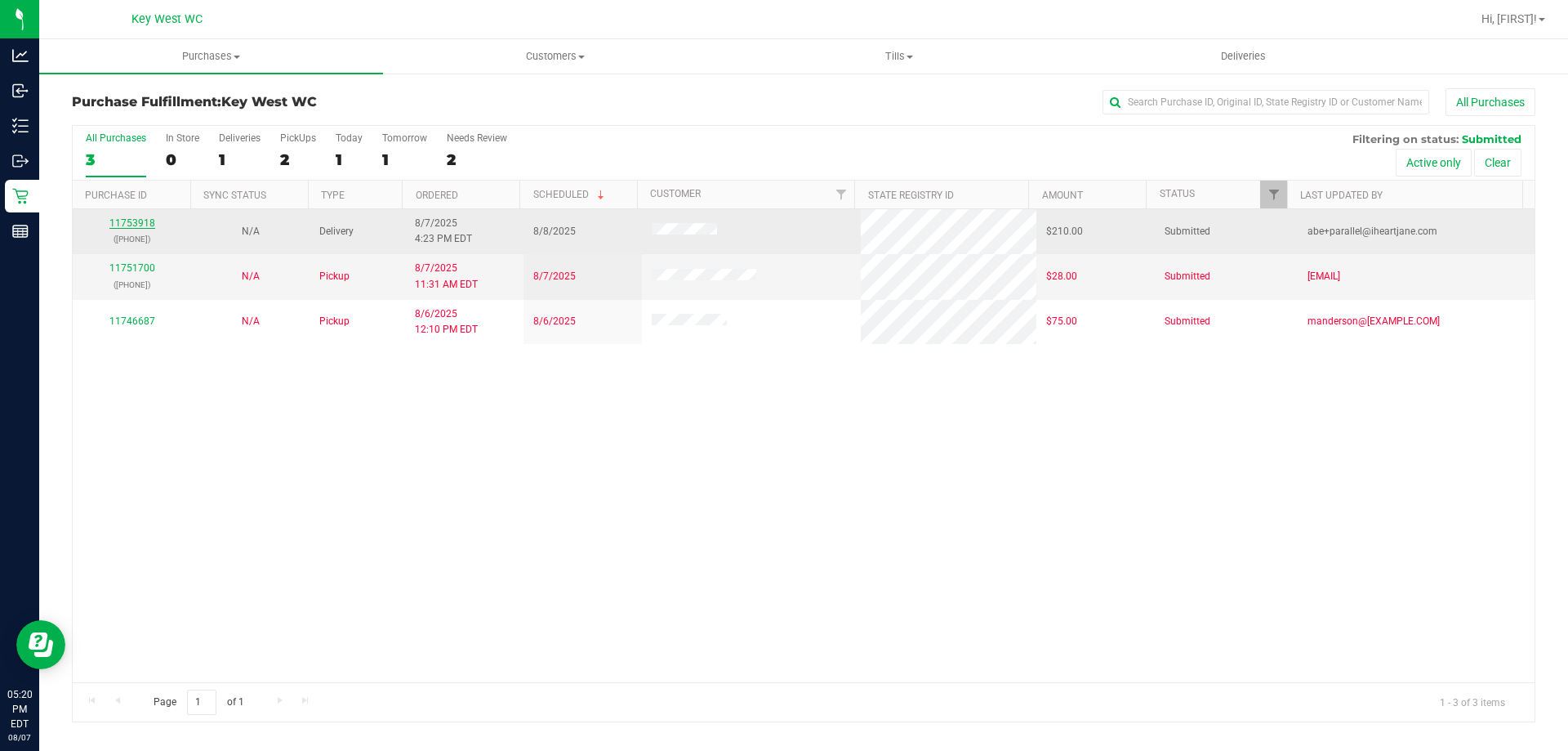 click on "11753918" at bounding box center (132, 223) 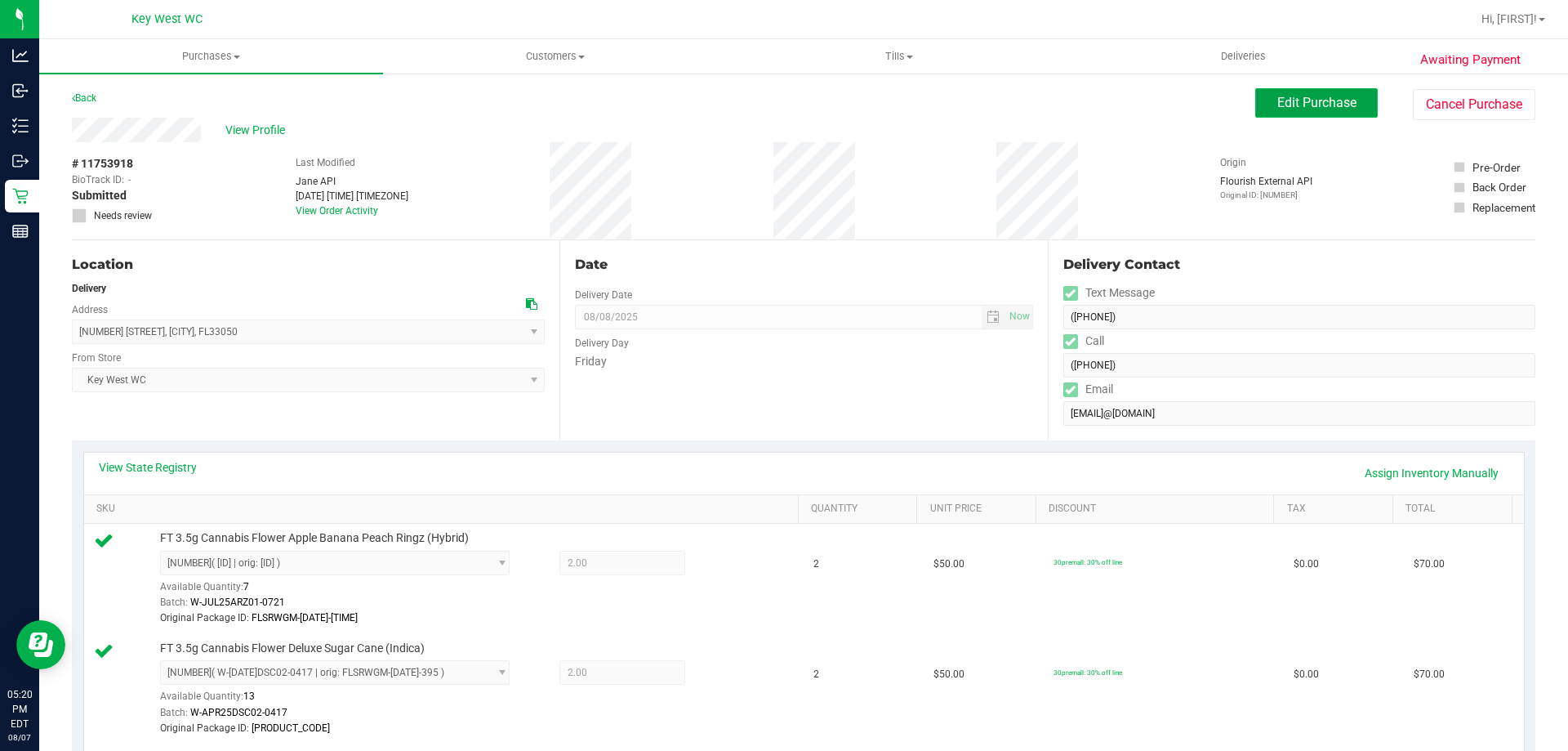 click on "Edit Purchase" at bounding box center [1316, 103] 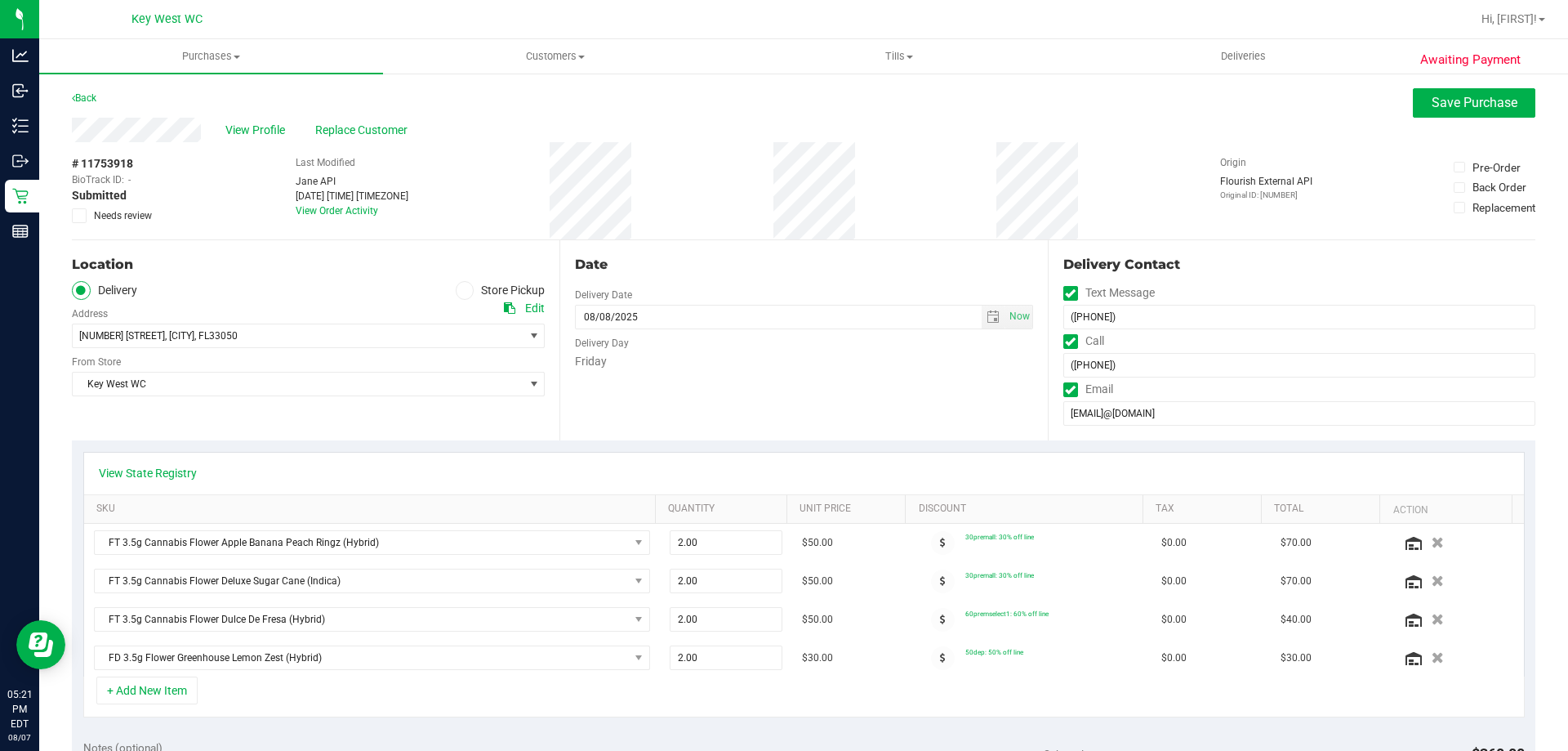 click on "Delivery
Store Pickup" at bounding box center (308, 290) 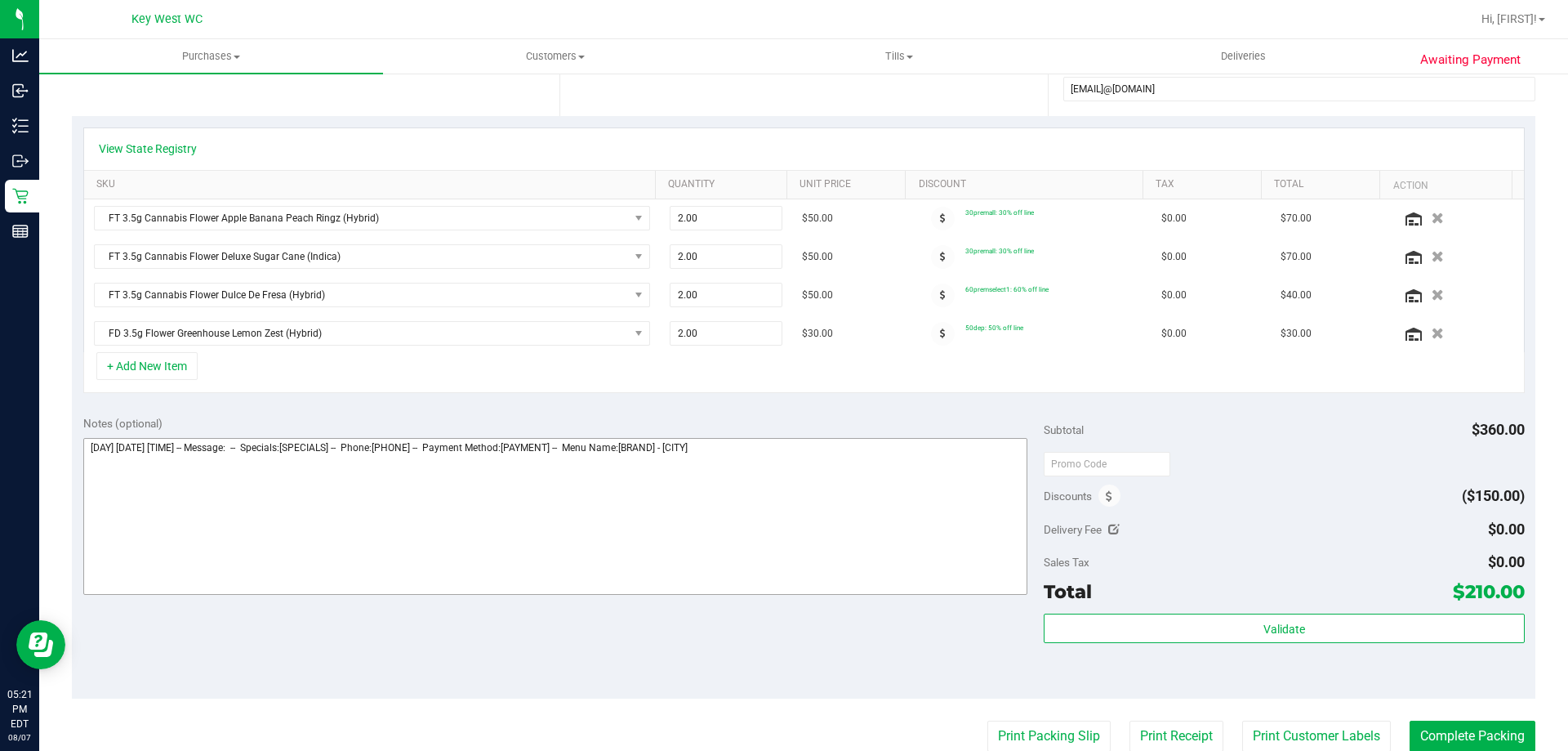 scroll, scrollTop: 327, scrollLeft: 0, axis: vertical 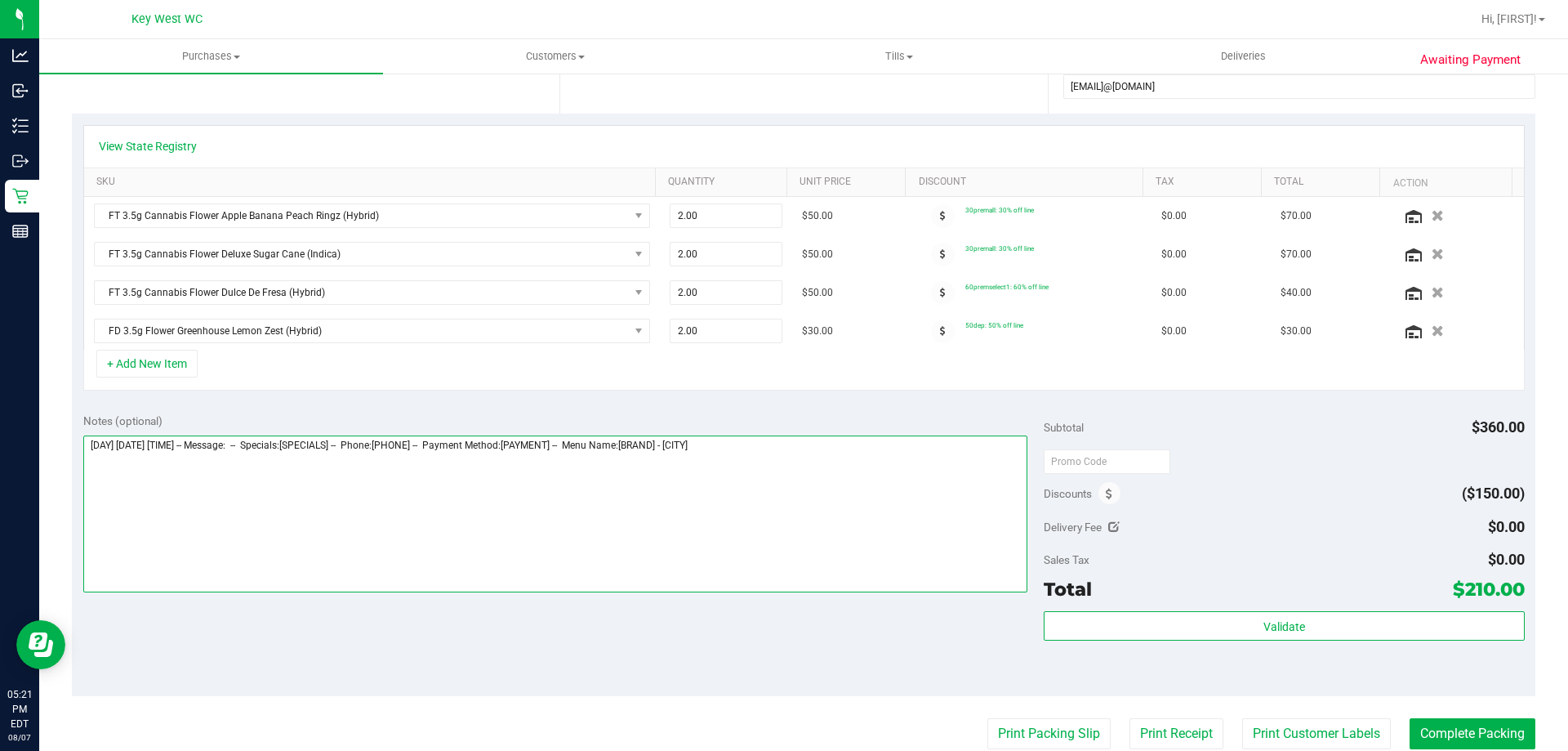click at bounding box center [555, 514] 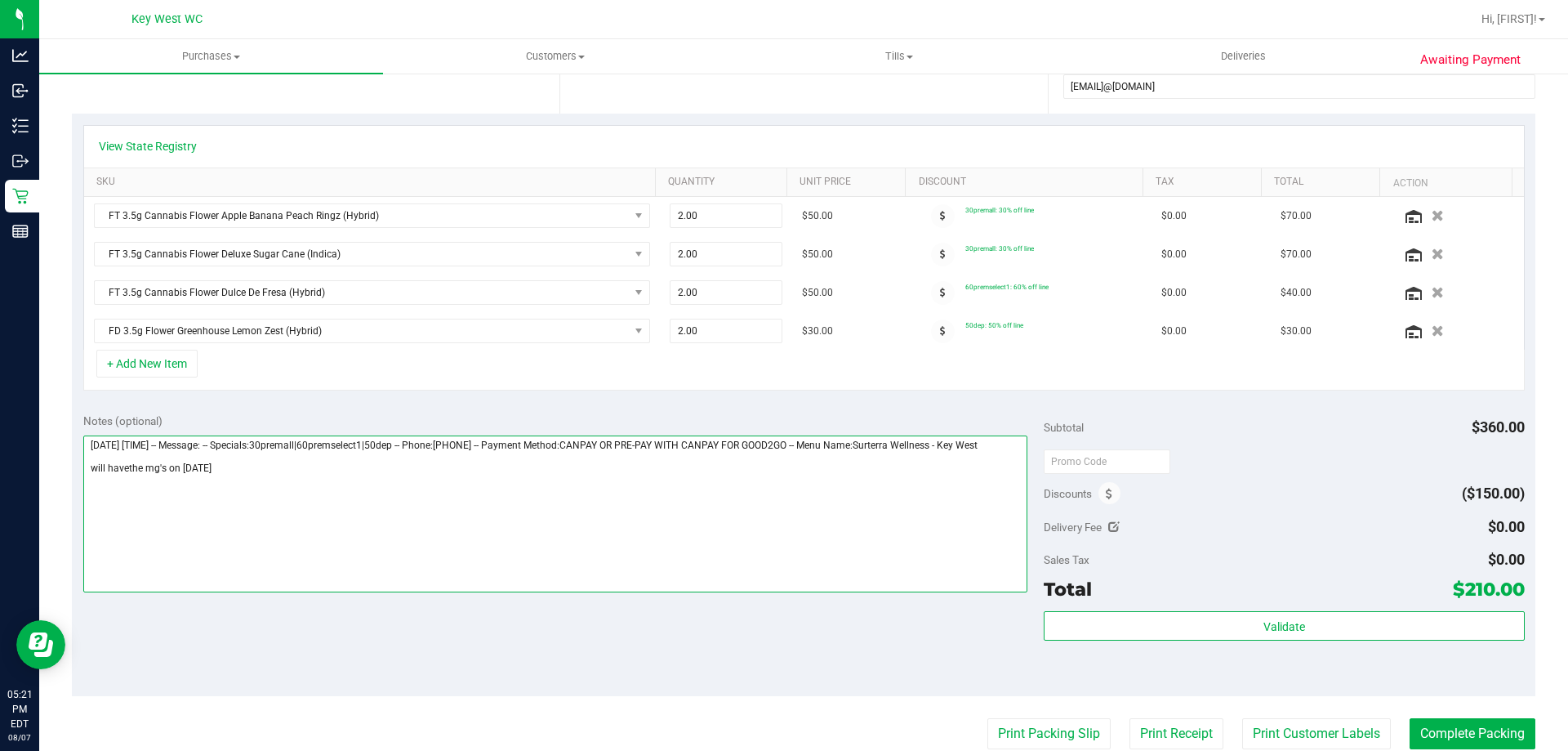 click at bounding box center [555, 514] 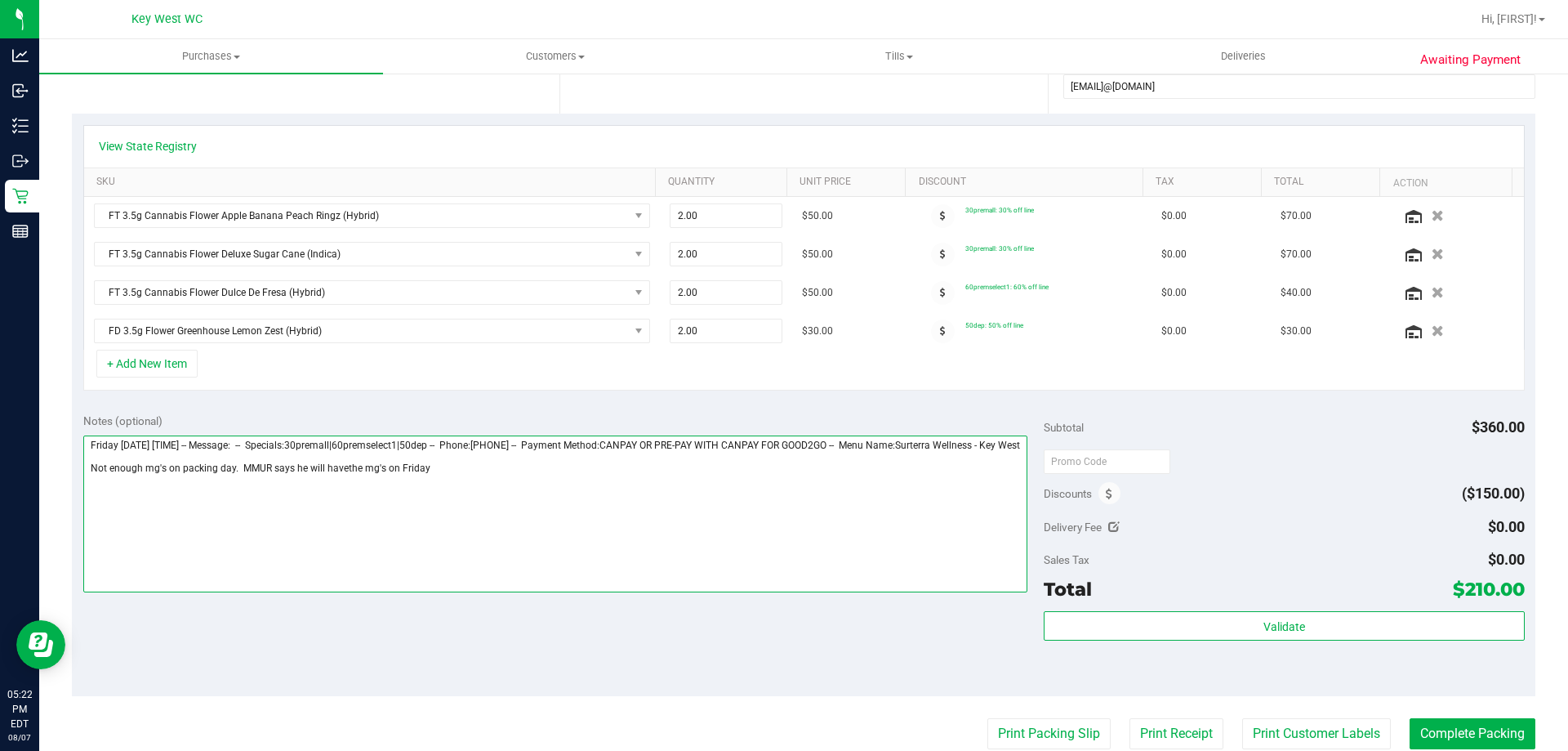 click at bounding box center [555, 514] 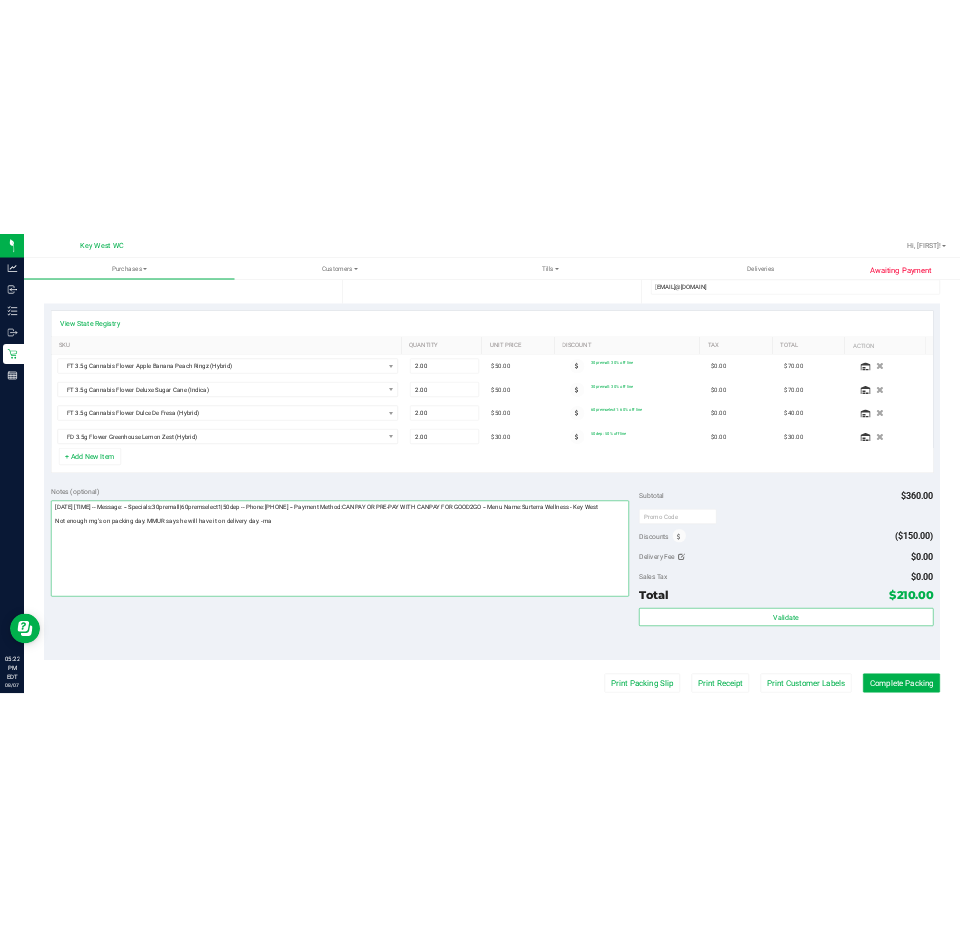 scroll, scrollTop: 0, scrollLeft: 0, axis: both 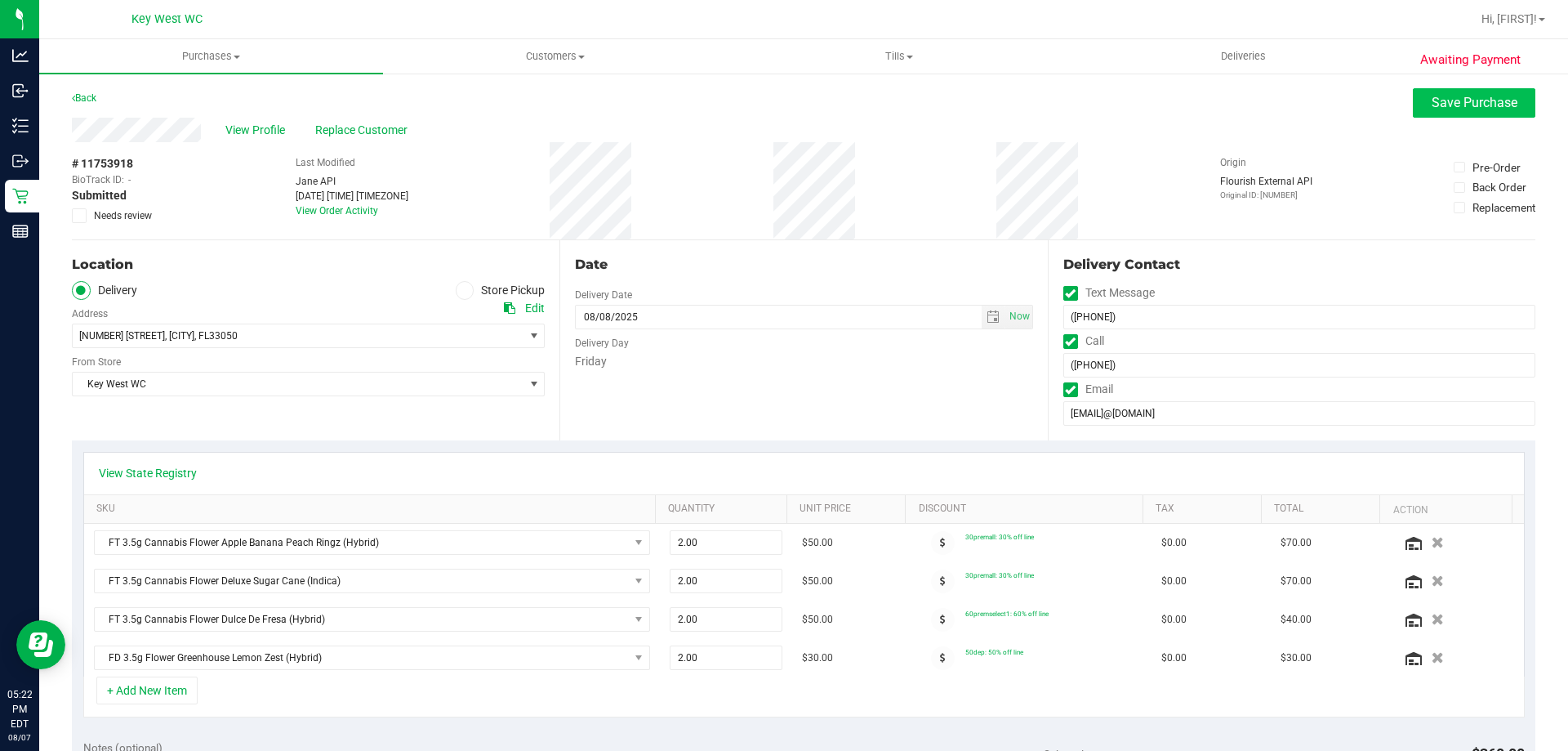 type on "[DATE] [TIME] -- Message: -- Specials:30premall|60premselect1|50dep -- Phone:[PHONE] -- Payment Method:CANPAY OR PRE-PAY WITH CANPAY FOR GOOD2GO -- Menu Name:Surterra Wellness - Key West
Not enough mg's on packing day. MMUR says he will have it on delivery day. -ma" 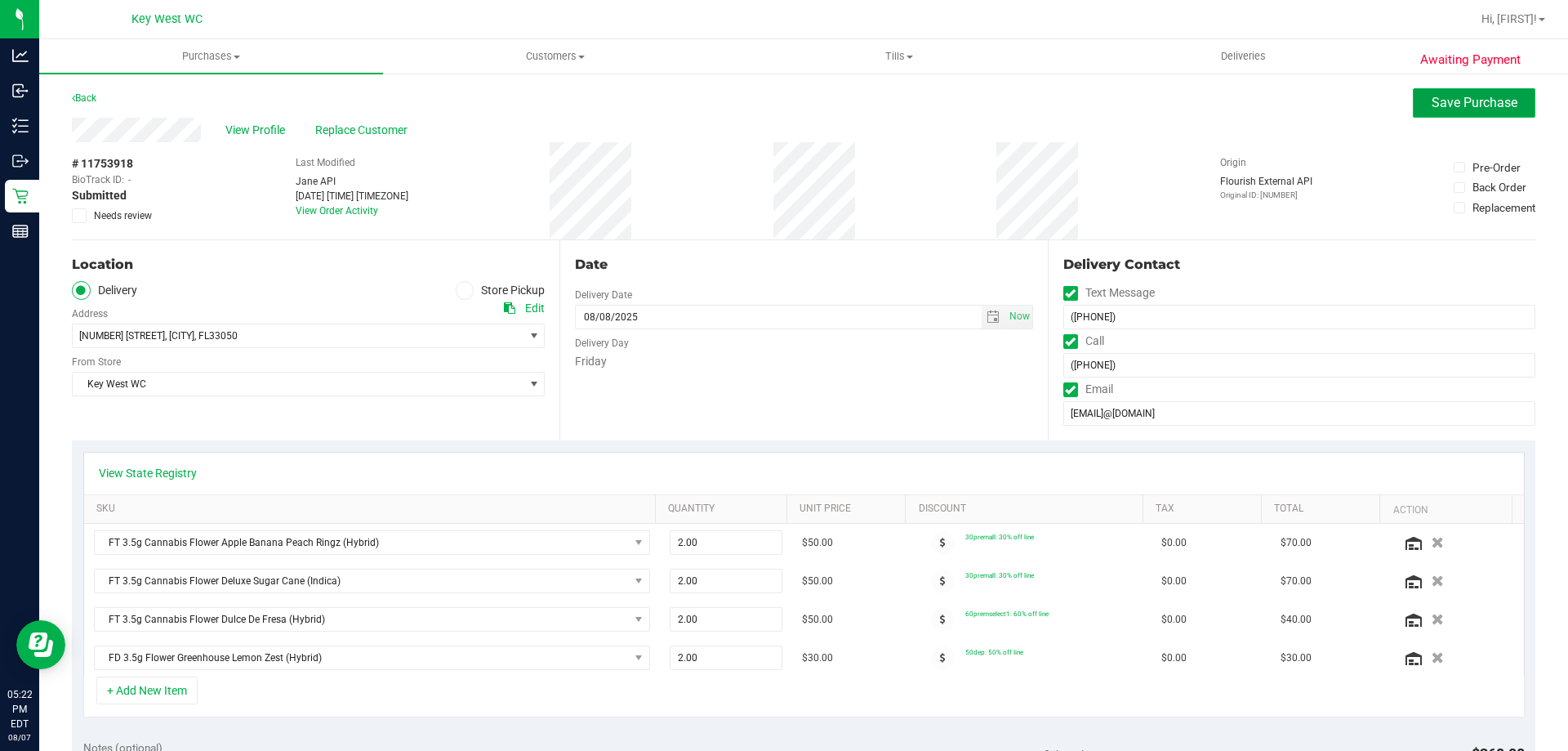 click on "Save Purchase" at bounding box center [1474, 102] 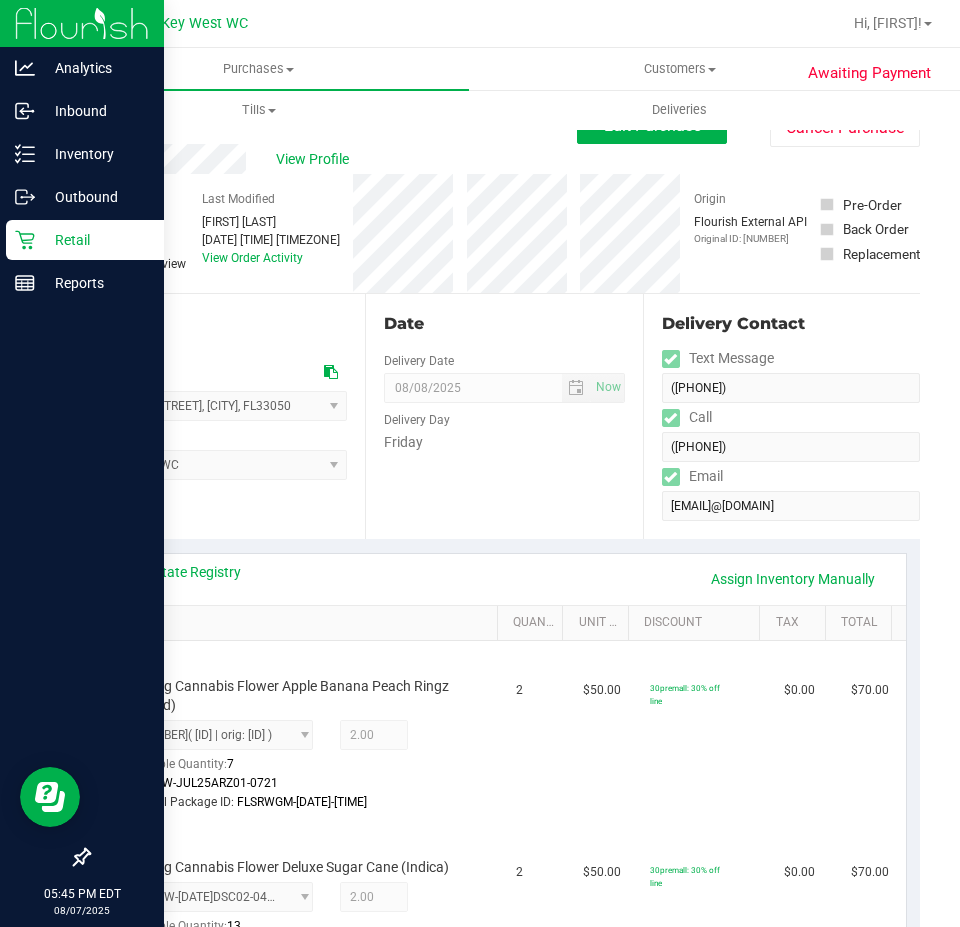 click on "Retail" at bounding box center [95, 240] 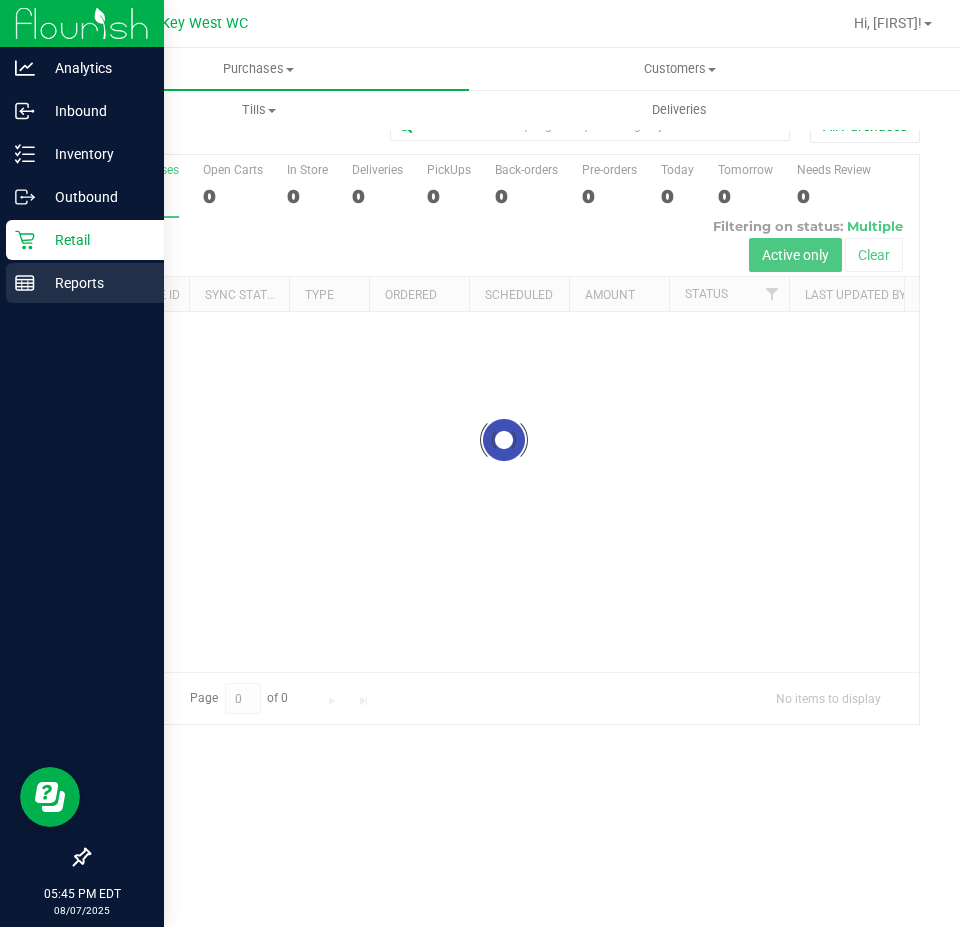 click on "Reports" at bounding box center [95, 283] 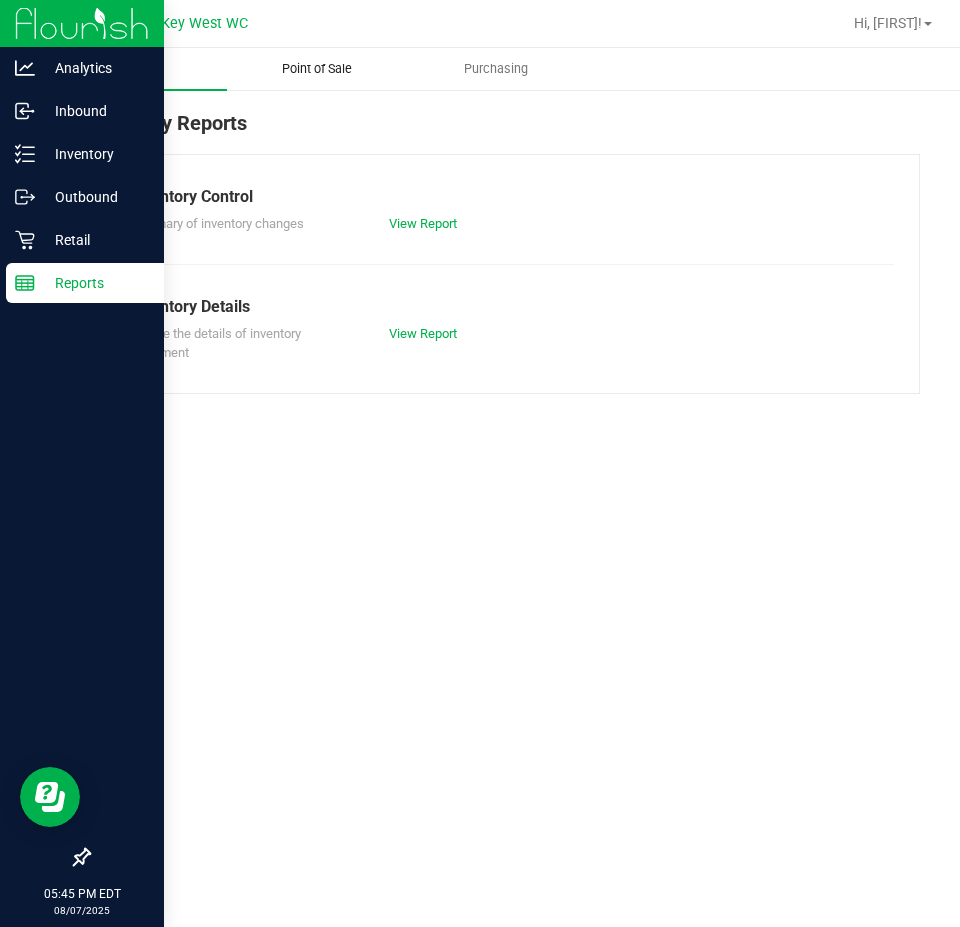 click on "Point of Sale" at bounding box center [317, 69] 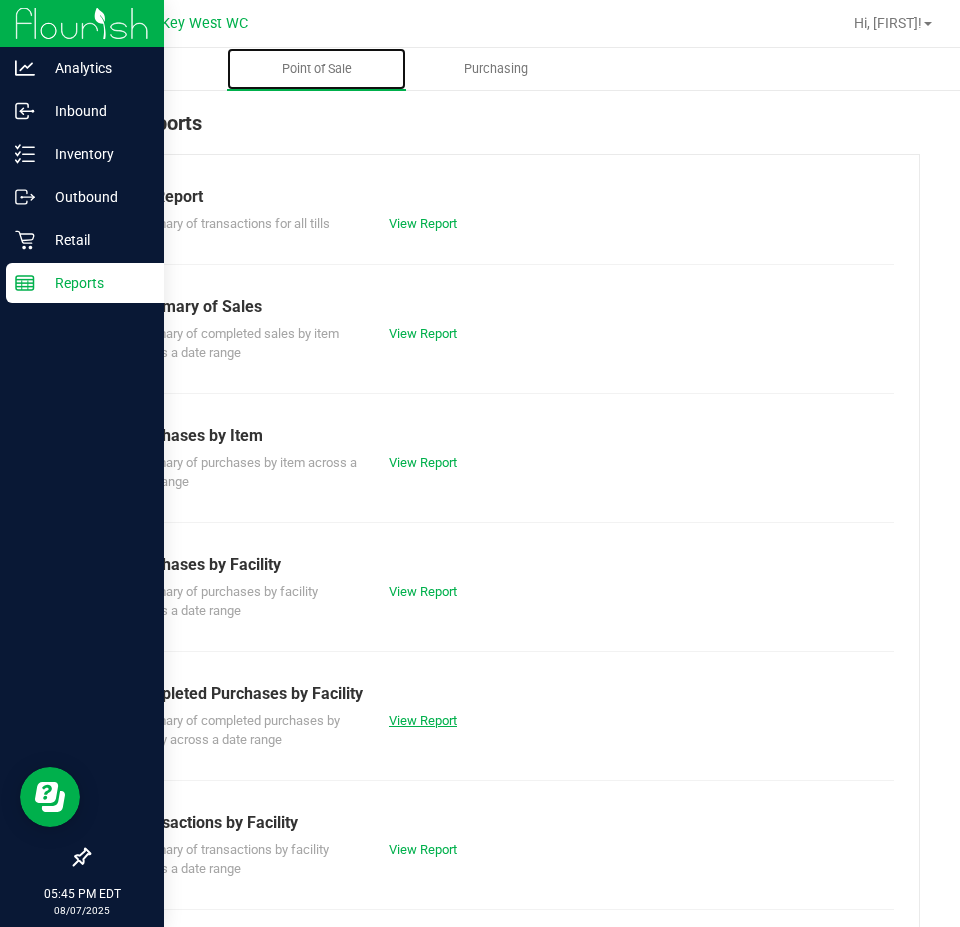 scroll, scrollTop: 100, scrollLeft: 0, axis: vertical 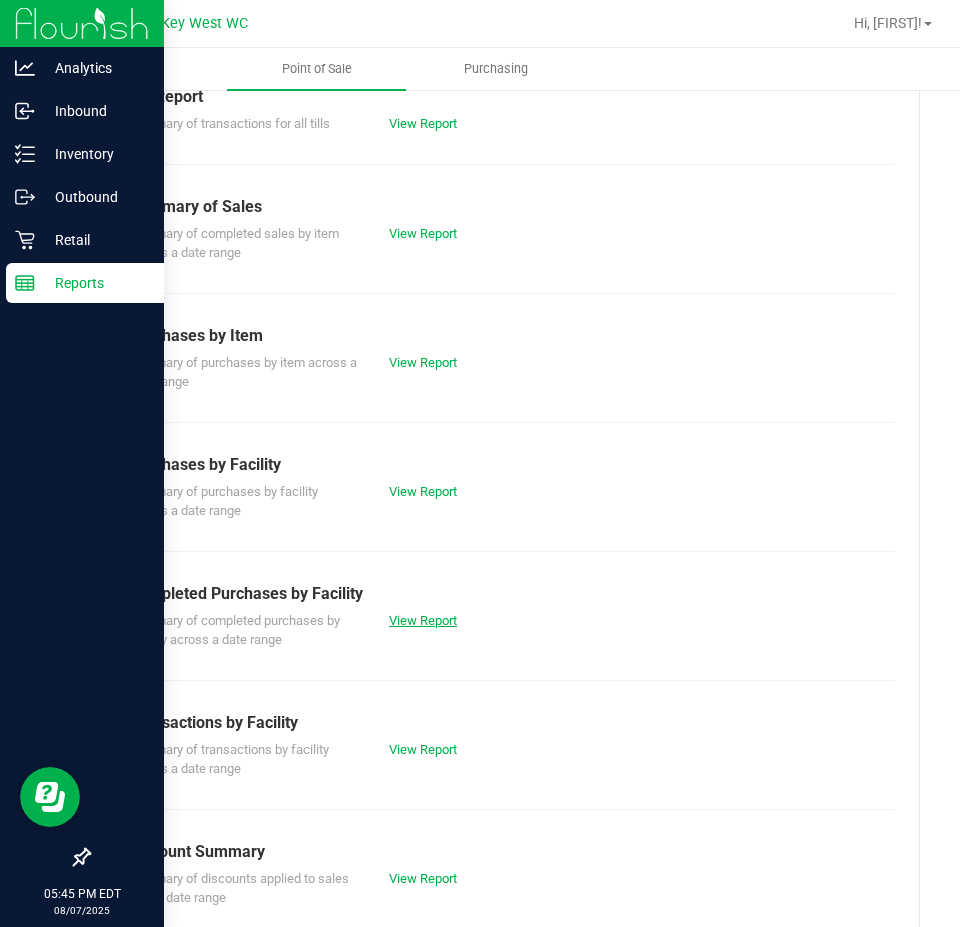 click on "View Report" at bounding box center [423, 620] 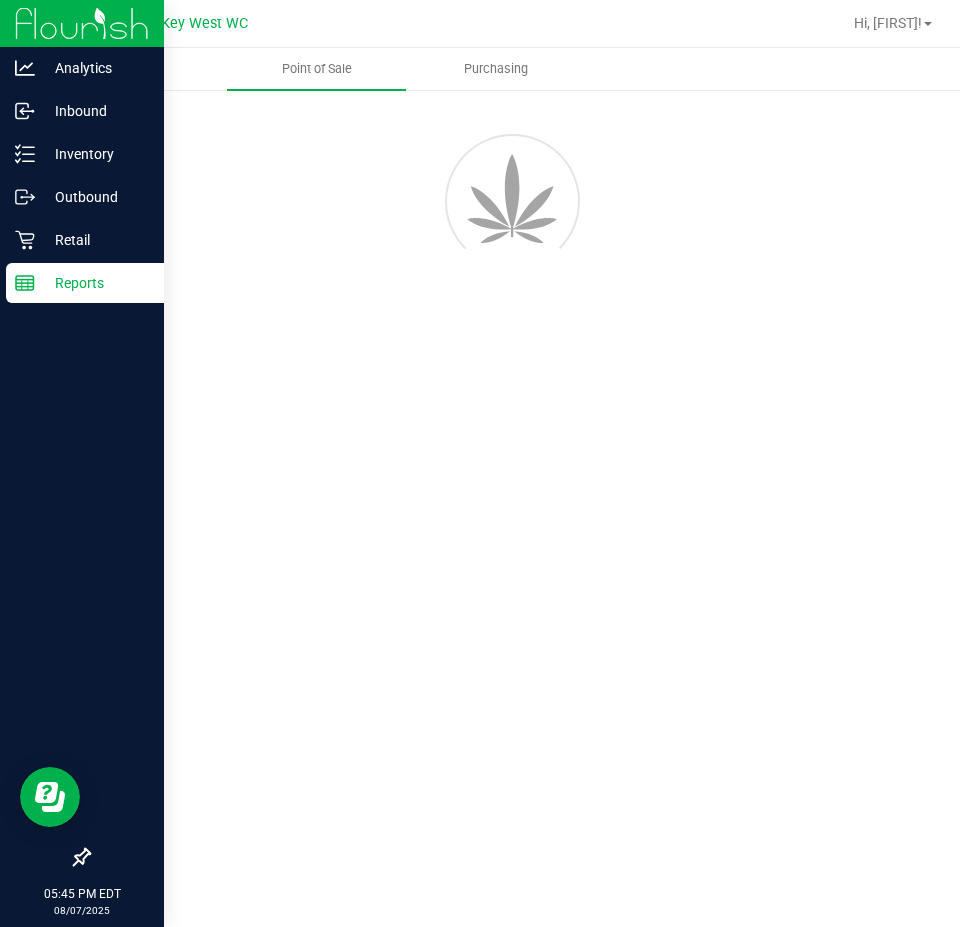scroll, scrollTop: 0, scrollLeft: 0, axis: both 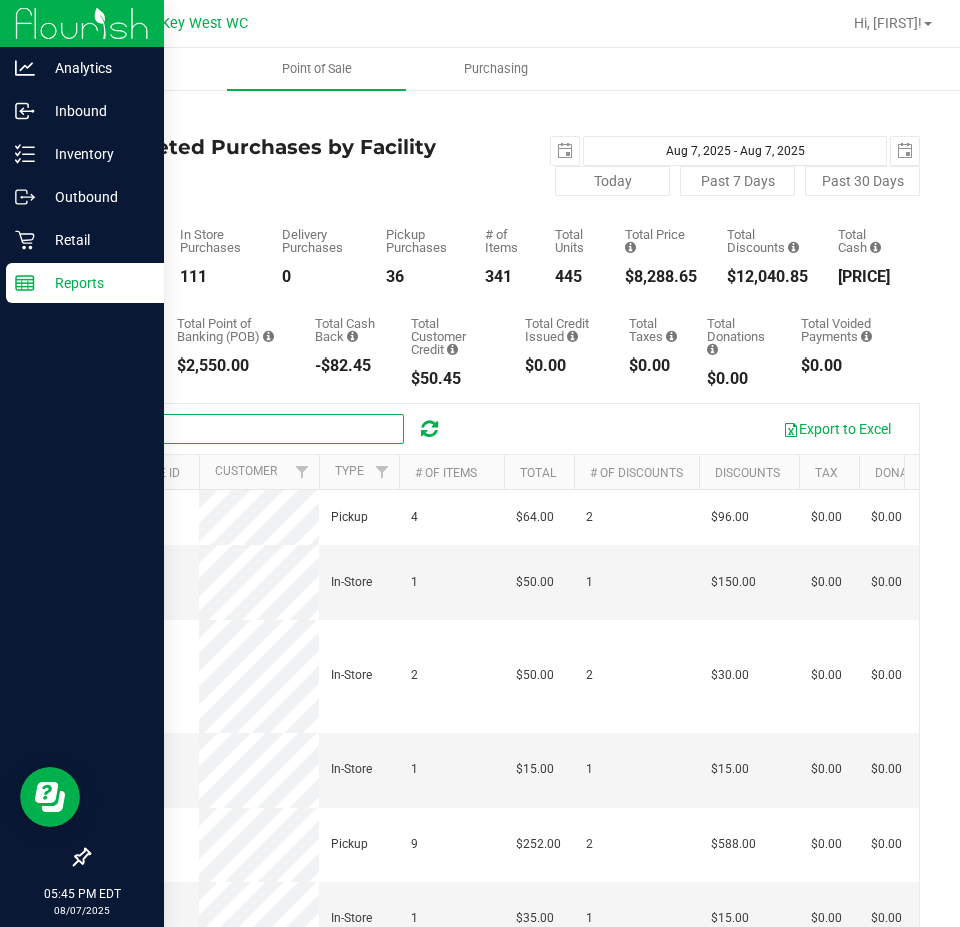 click at bounding box center [254, 429] 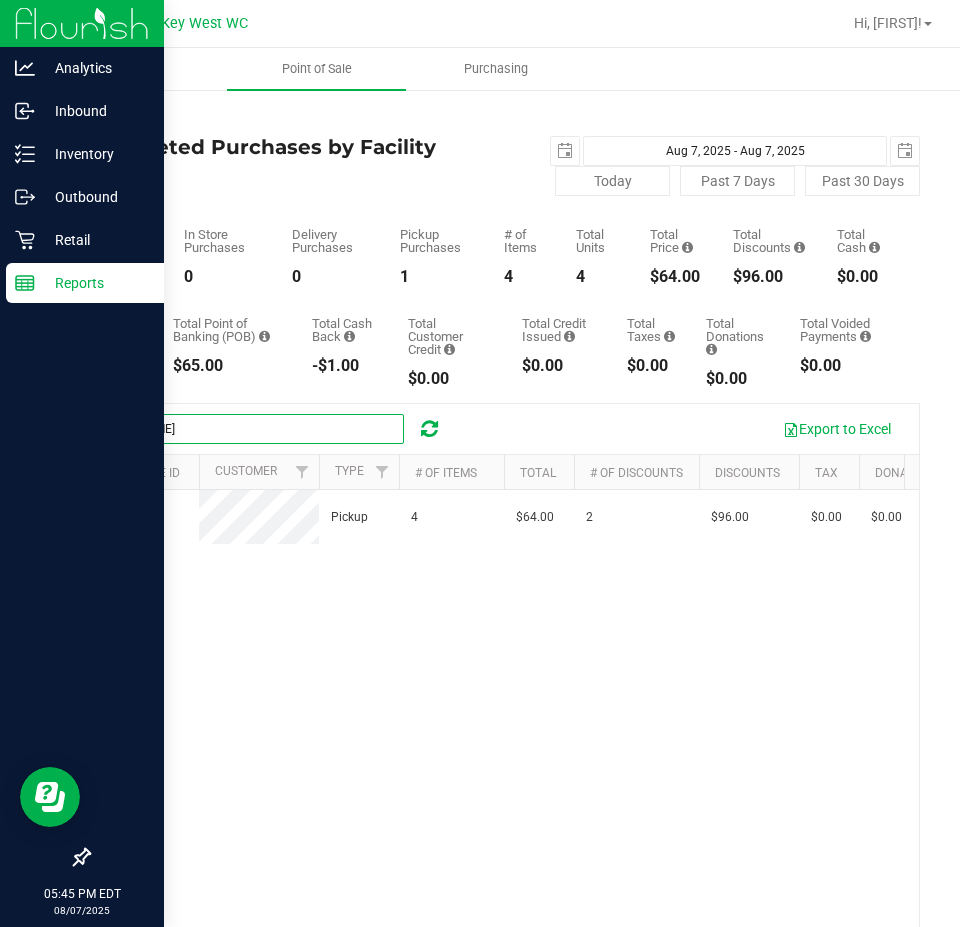 type on "[NAME]" 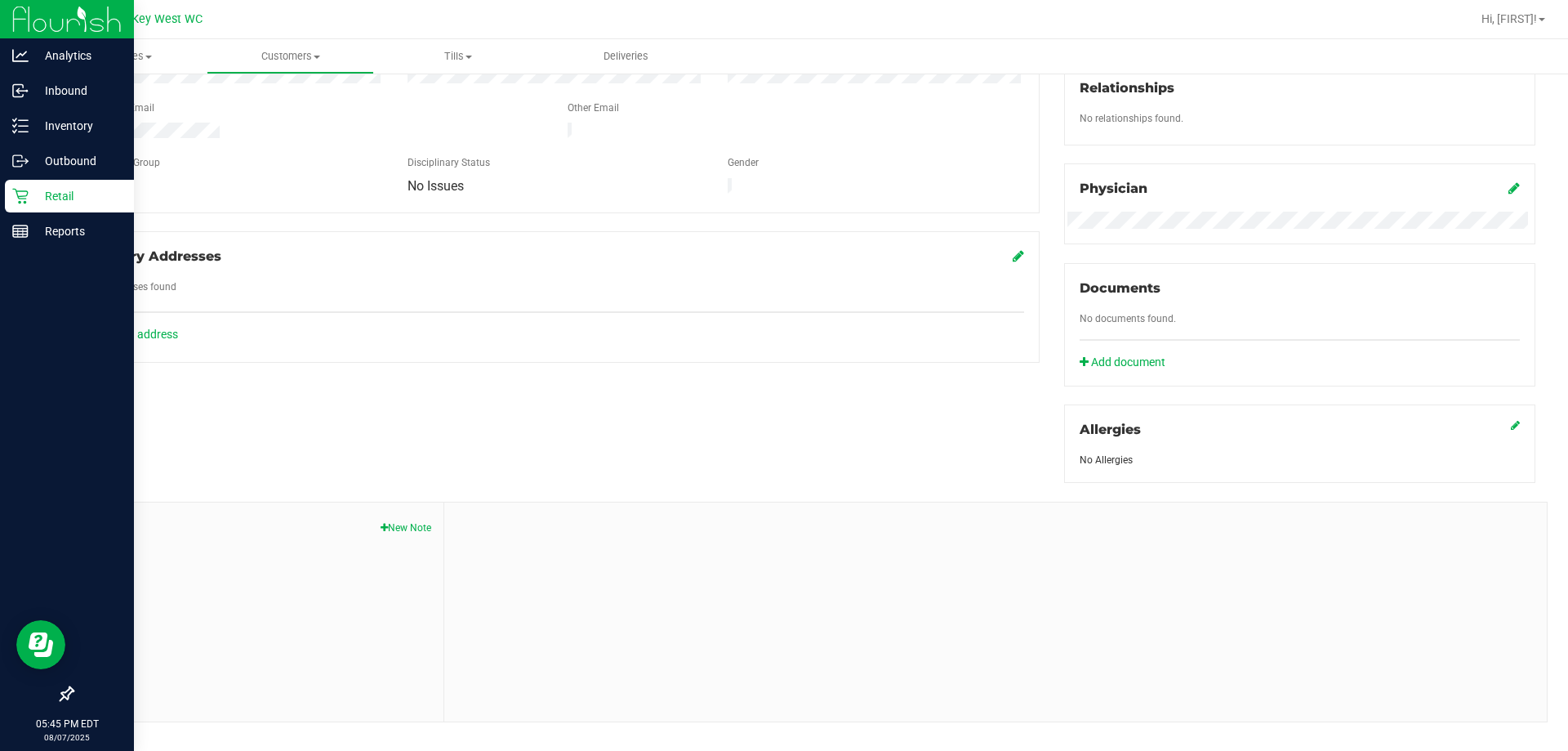 scroll, scrollTop: 409, scrollLeft: 0, axis: vertical 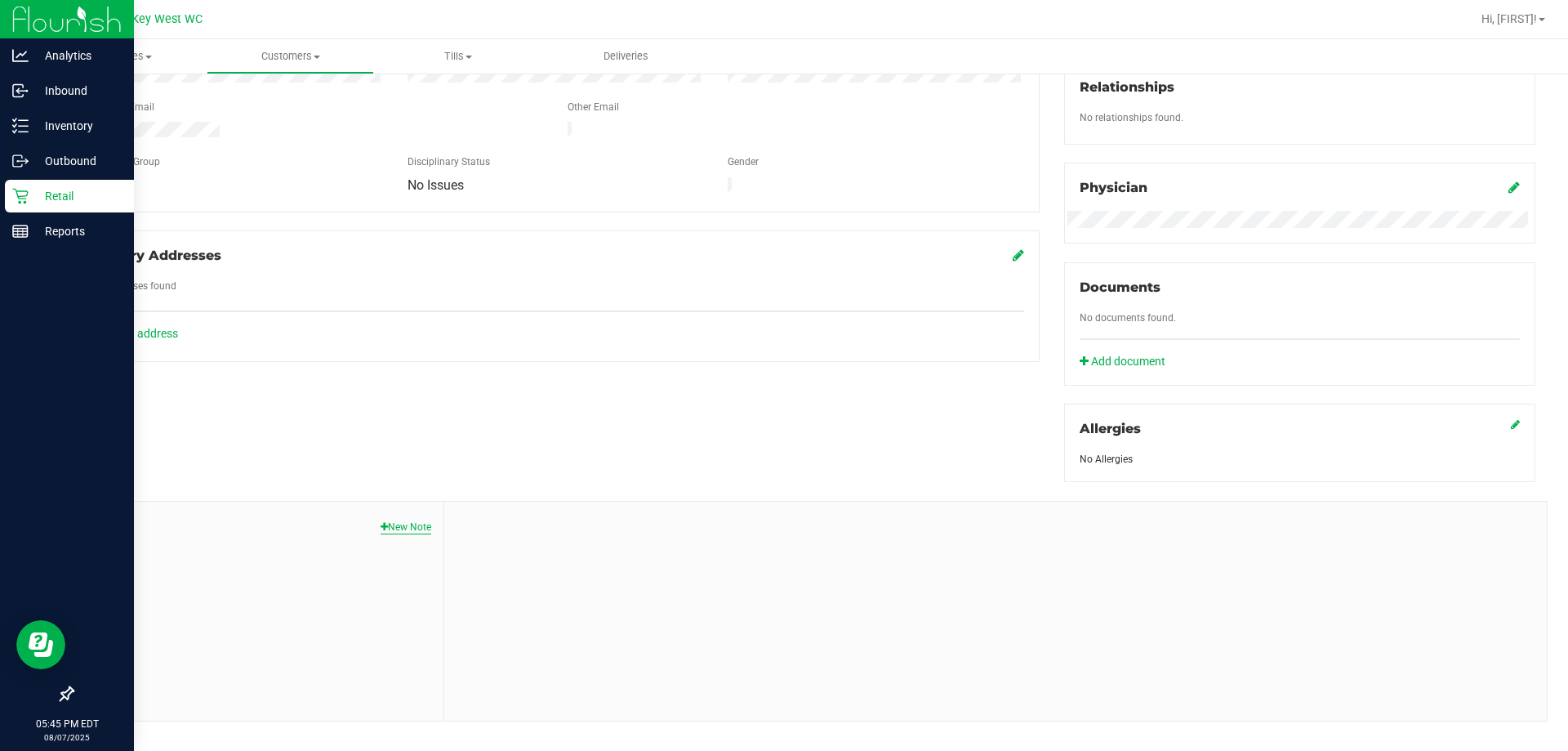 click on "New Note" at bounding box center [406, 527] 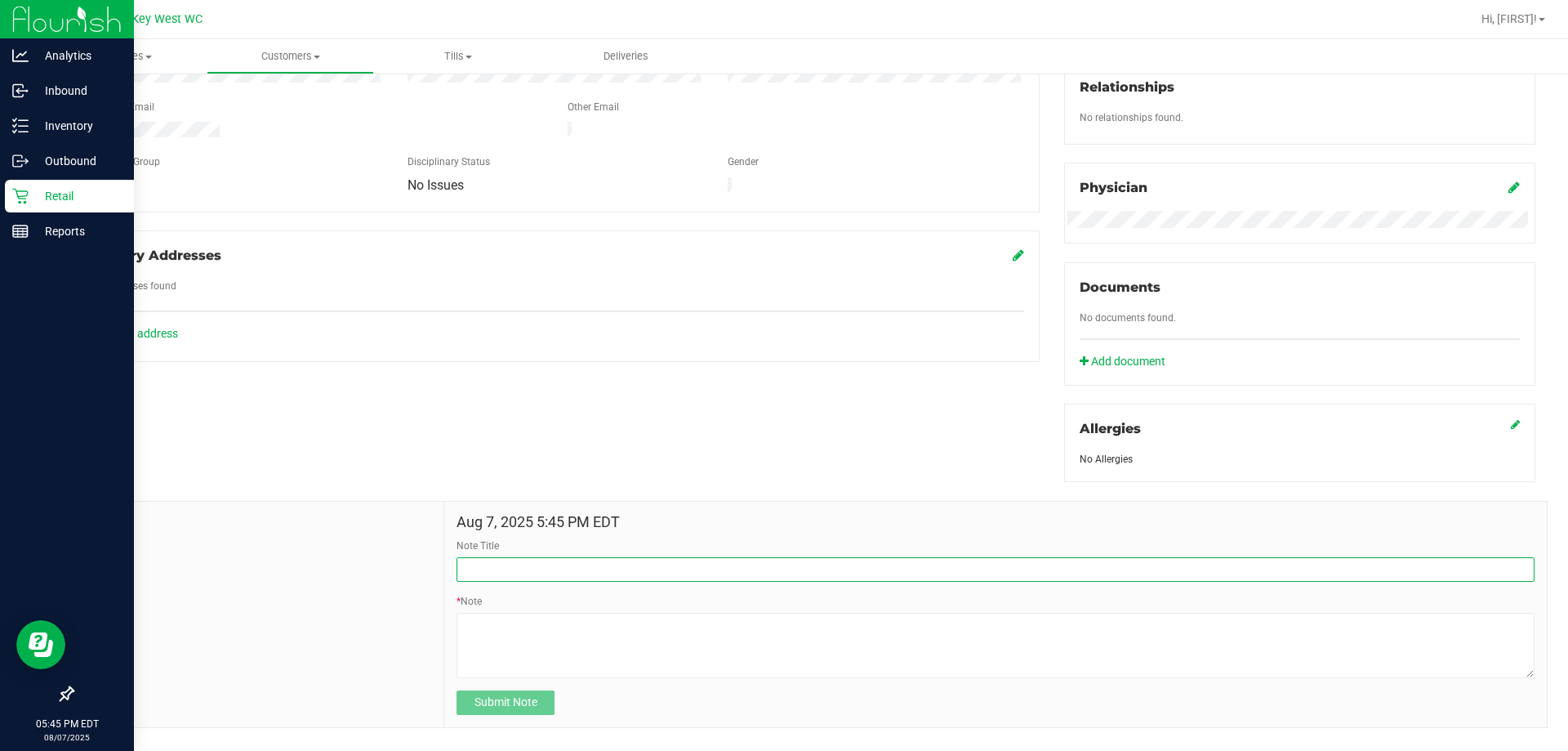 click on "Note Title" at bounding box center [996, 570] 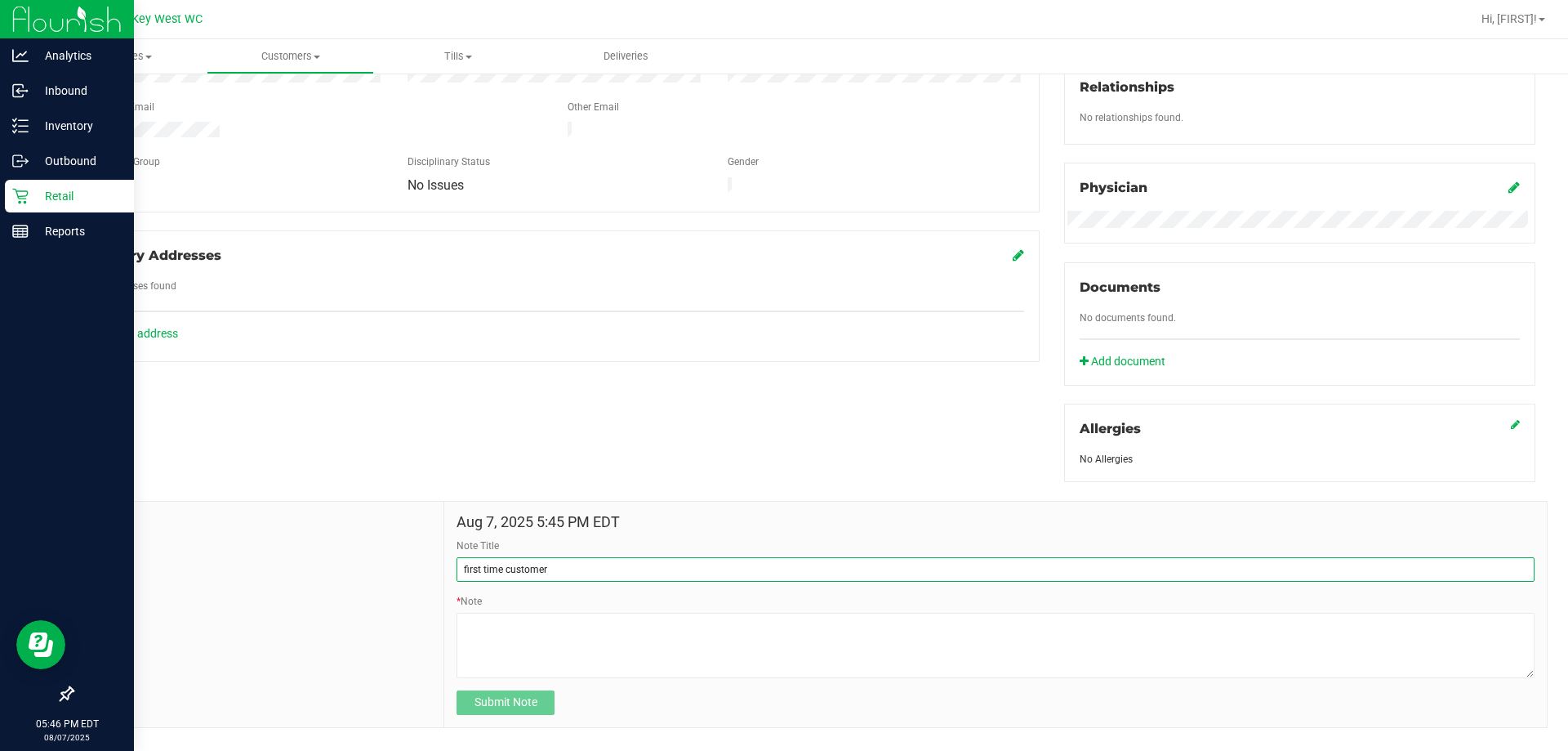 click on "first time customer" at bounding box center (996, 570) 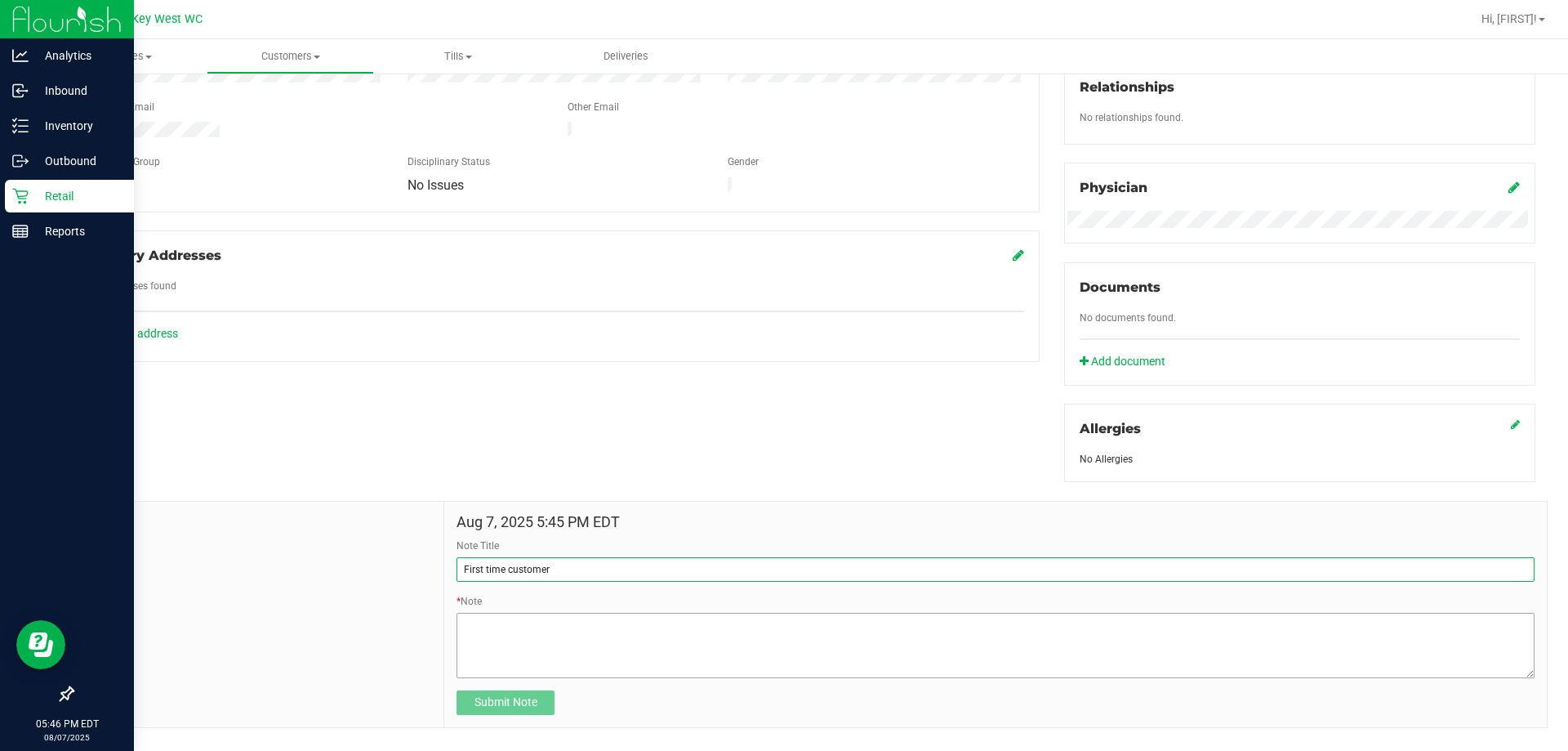 type on "First time customer" 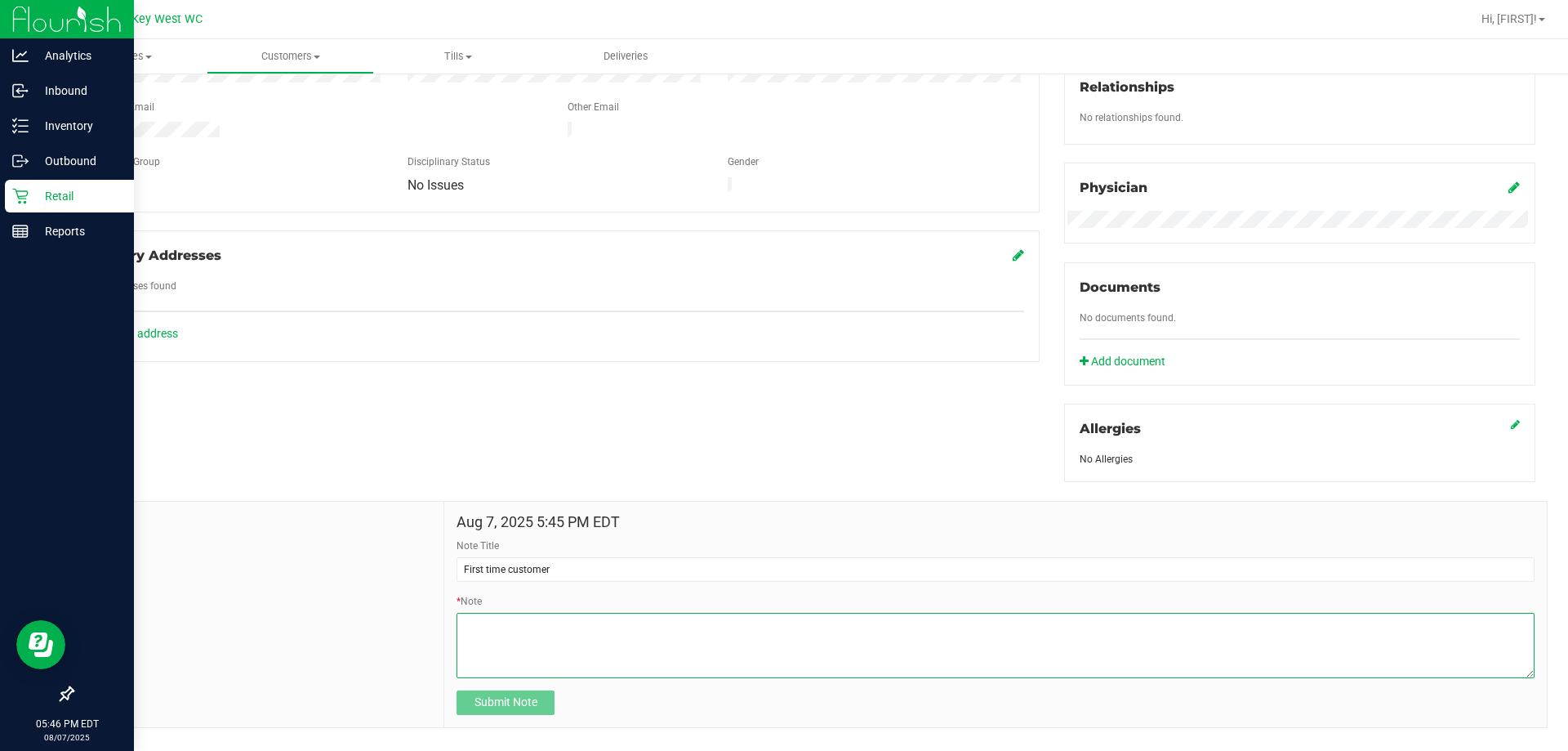 click on "*
Note" at bounding box center [996, 646] 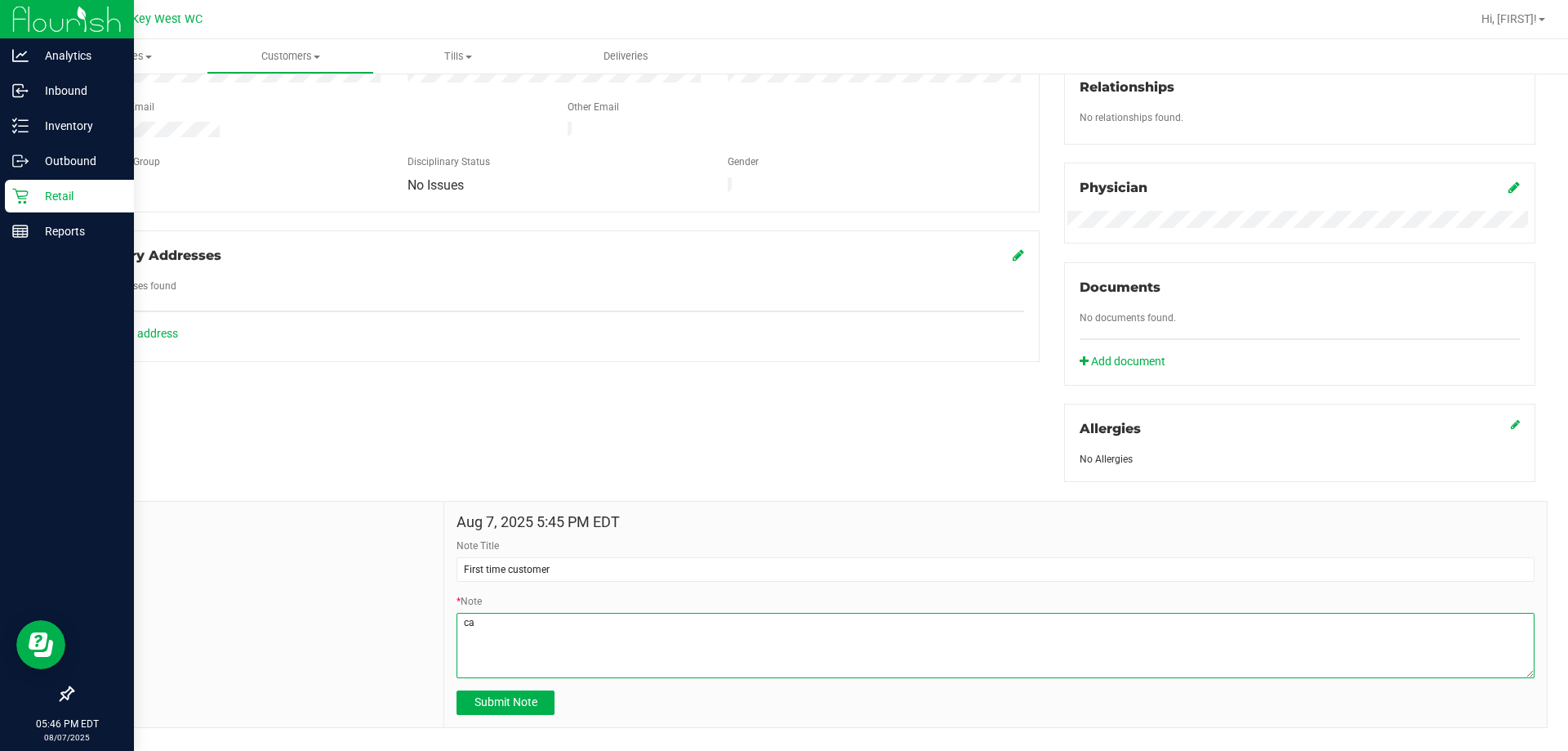 type on "c" 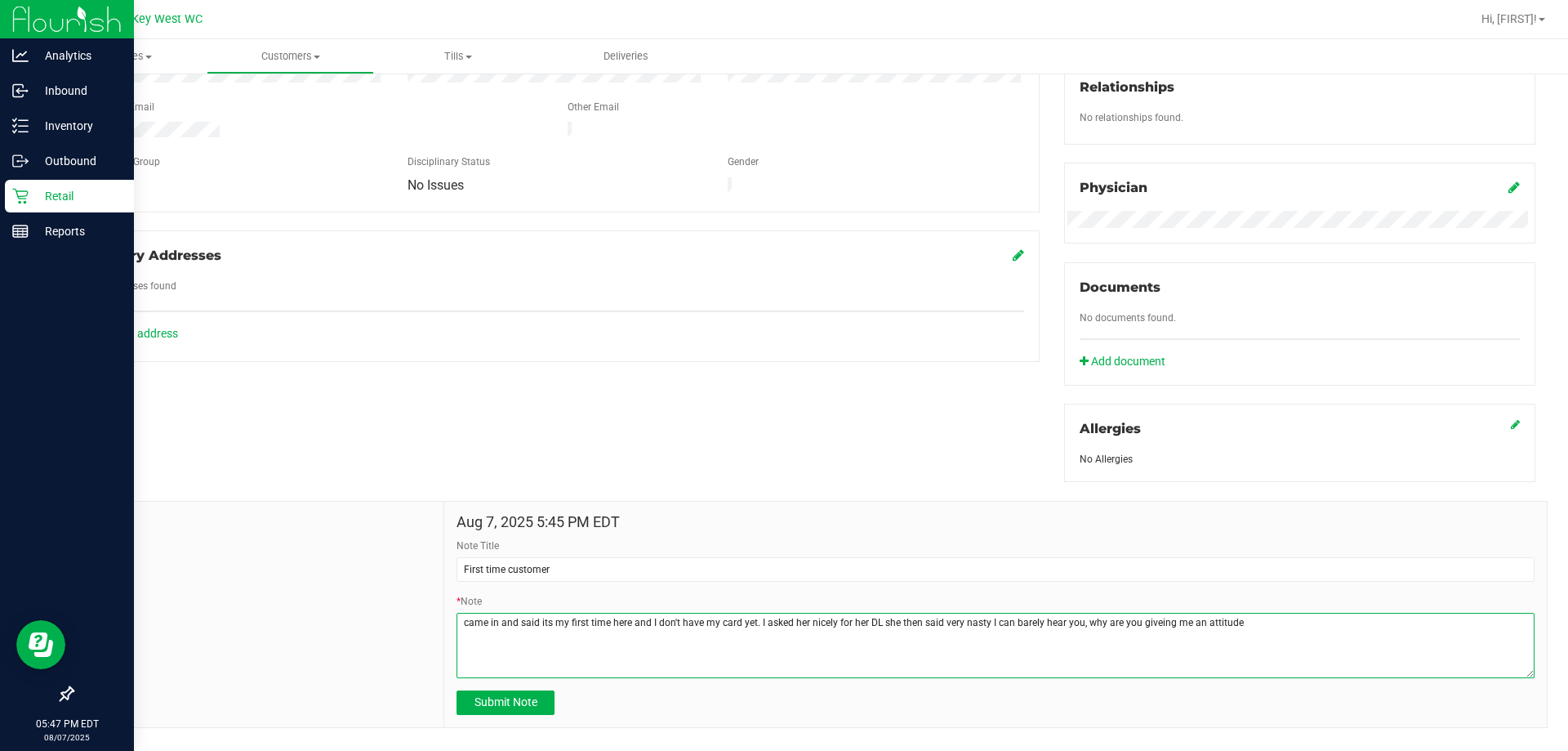 click on "*
Note" at bounding box center (996, 646) 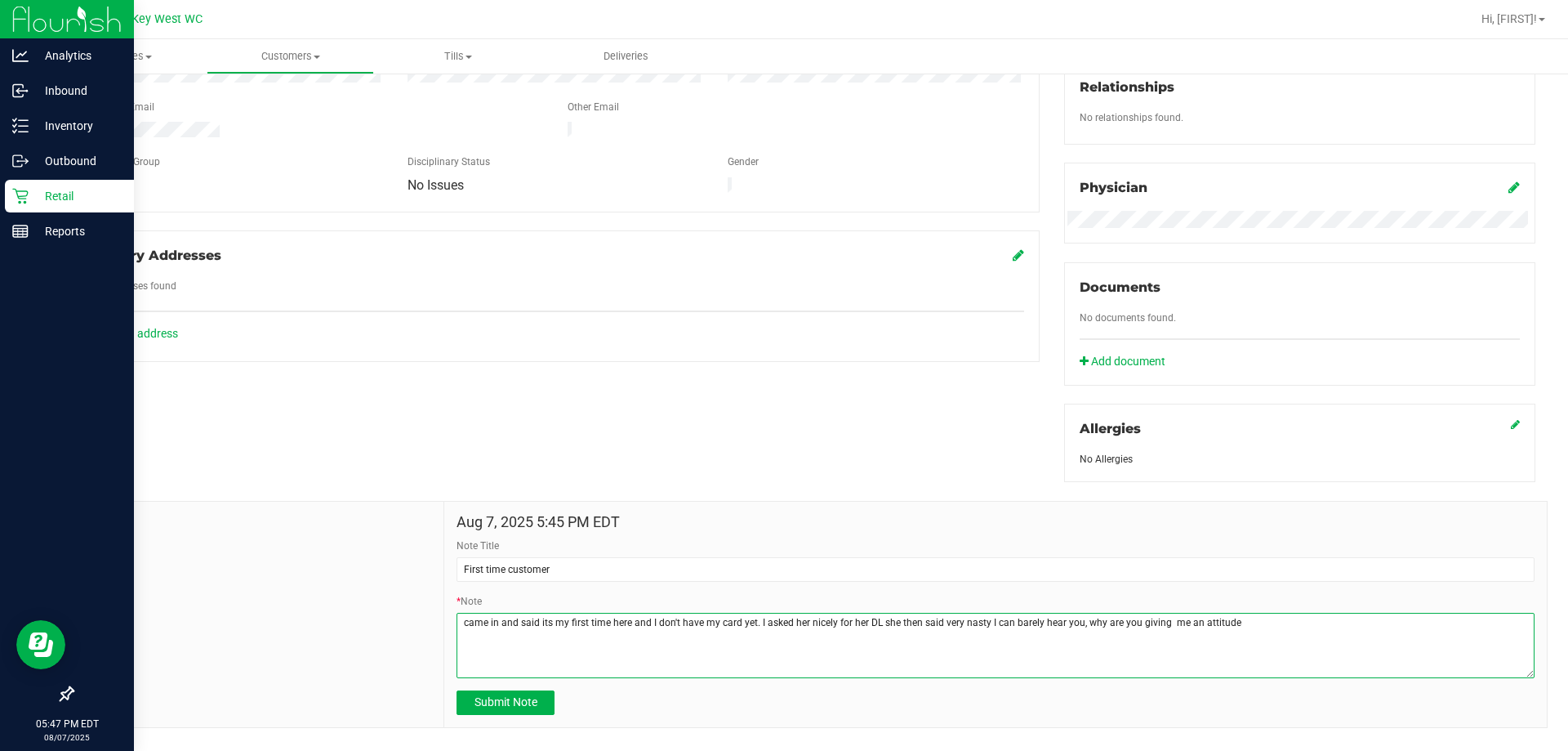 click on "*
Note" at bounding box center [996, 646] 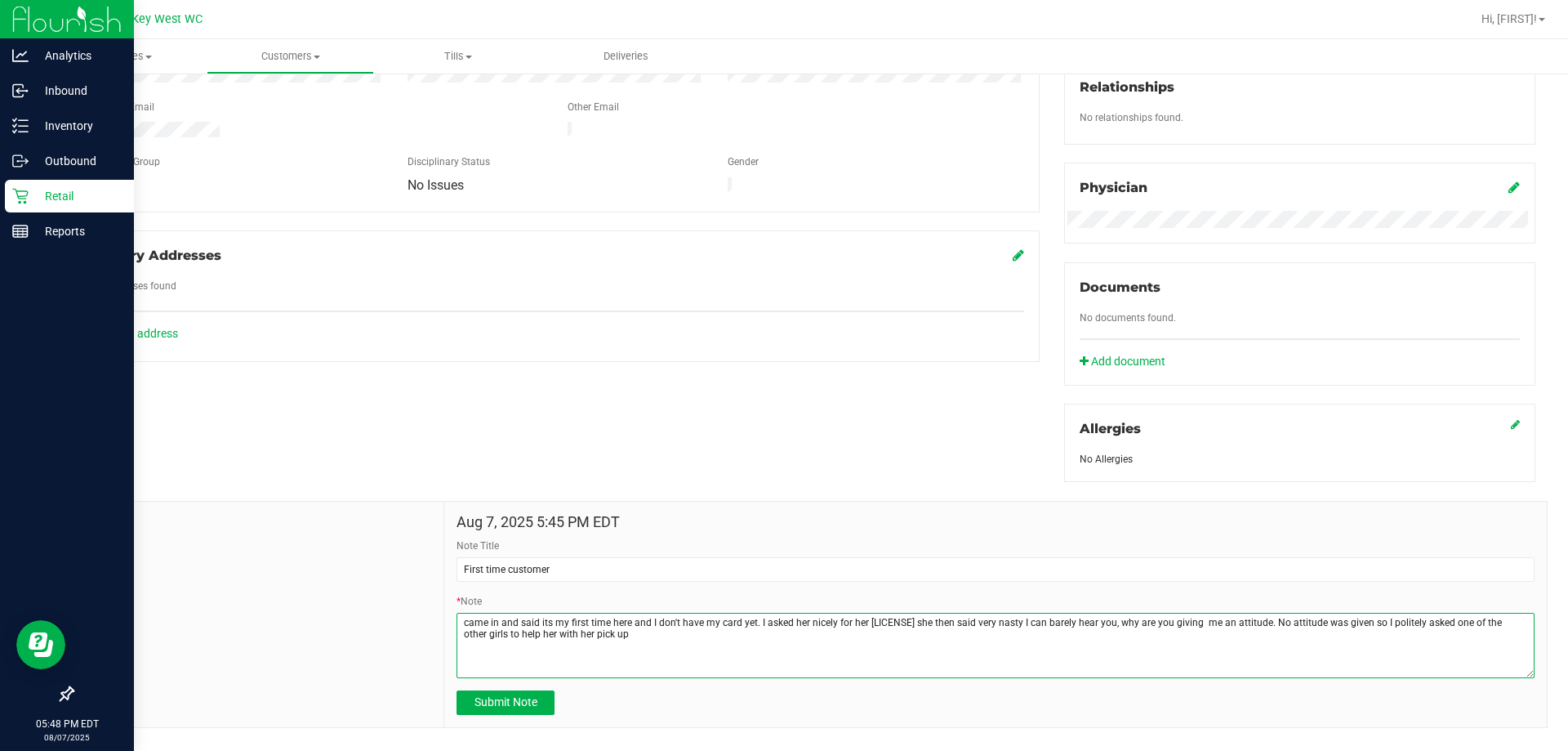 click on "*
Note" at bounding box center [996, 646] 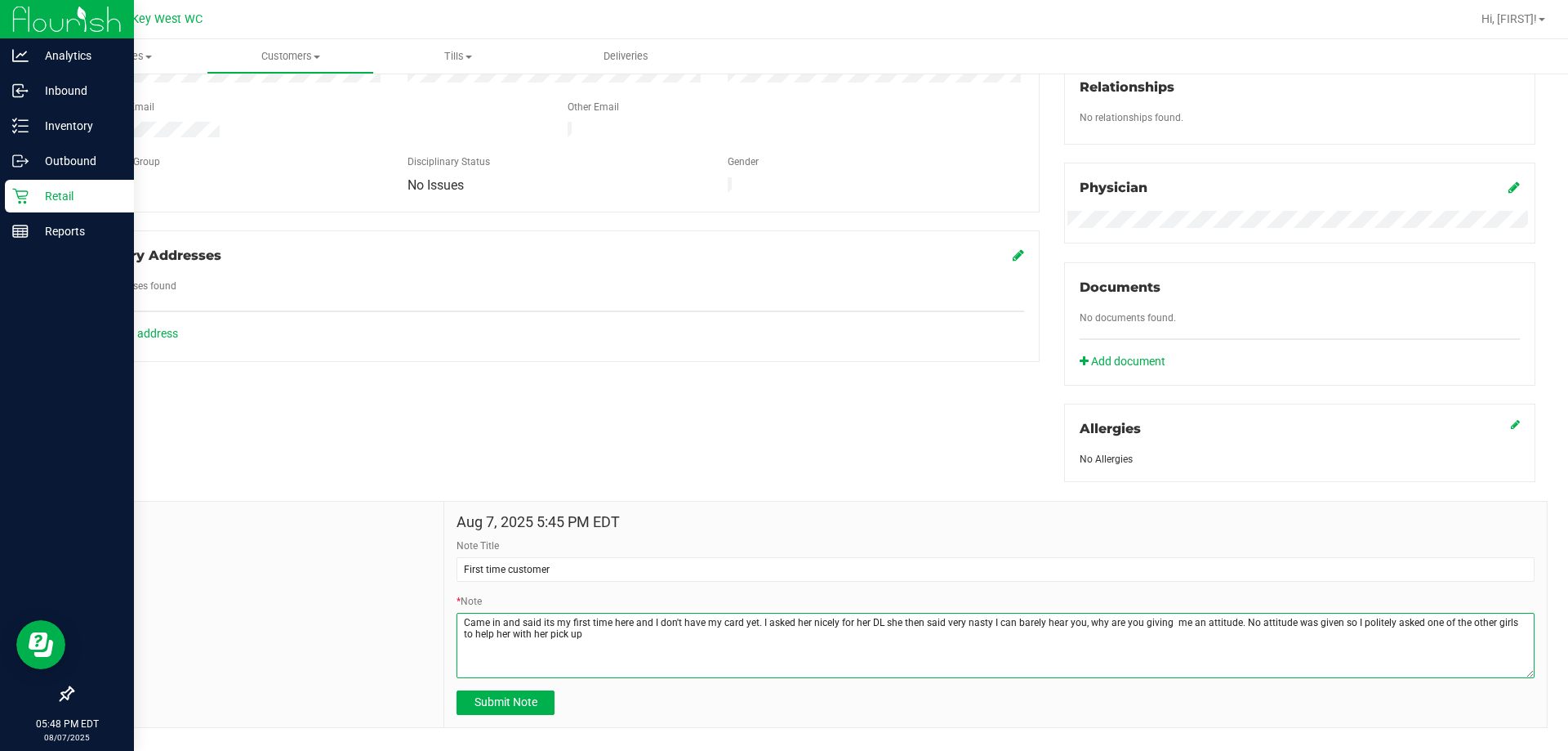 click on "*
Note" at bounding box center [996, 646] 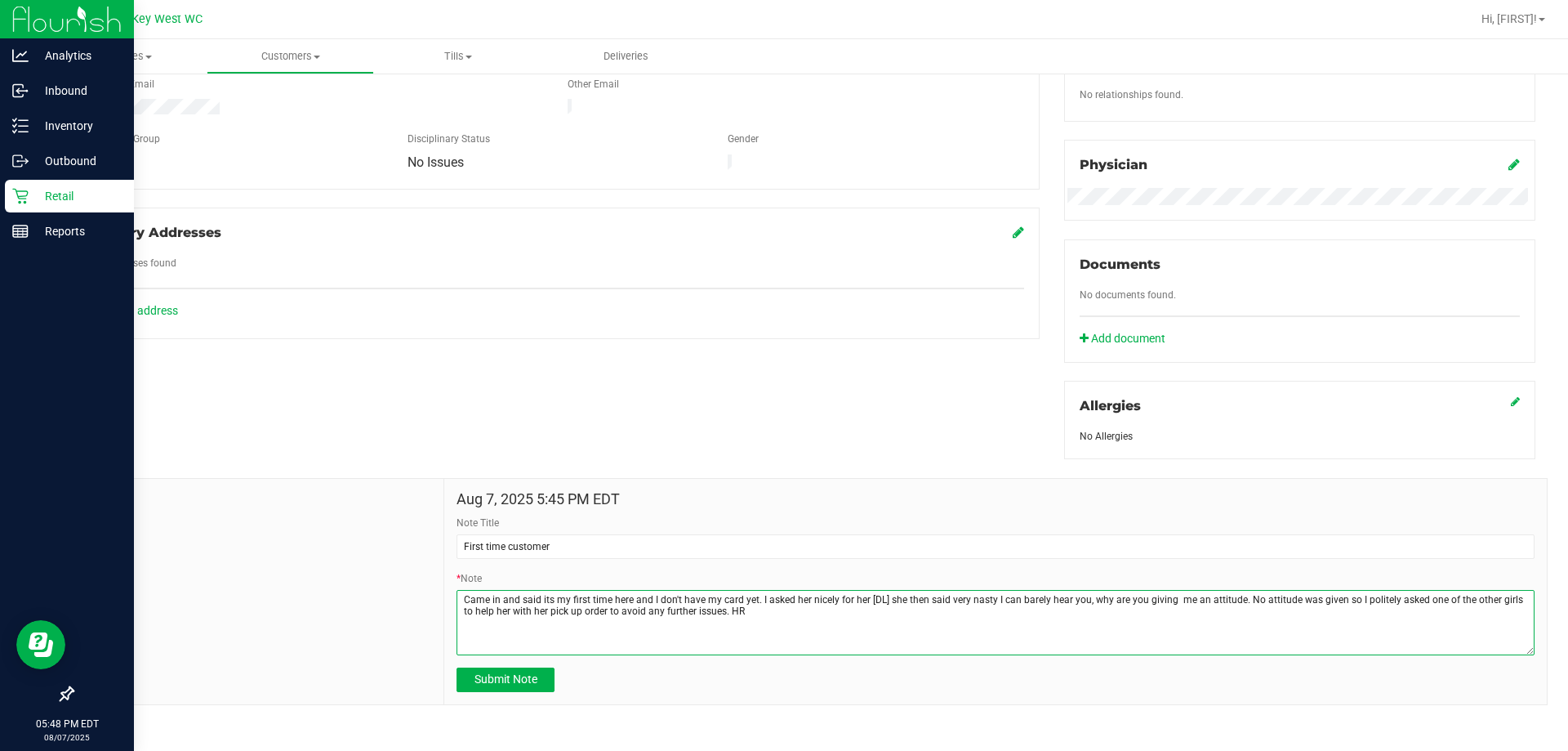 scroll, scrollTop: 437, scrollLeft: 0, axis: vertical 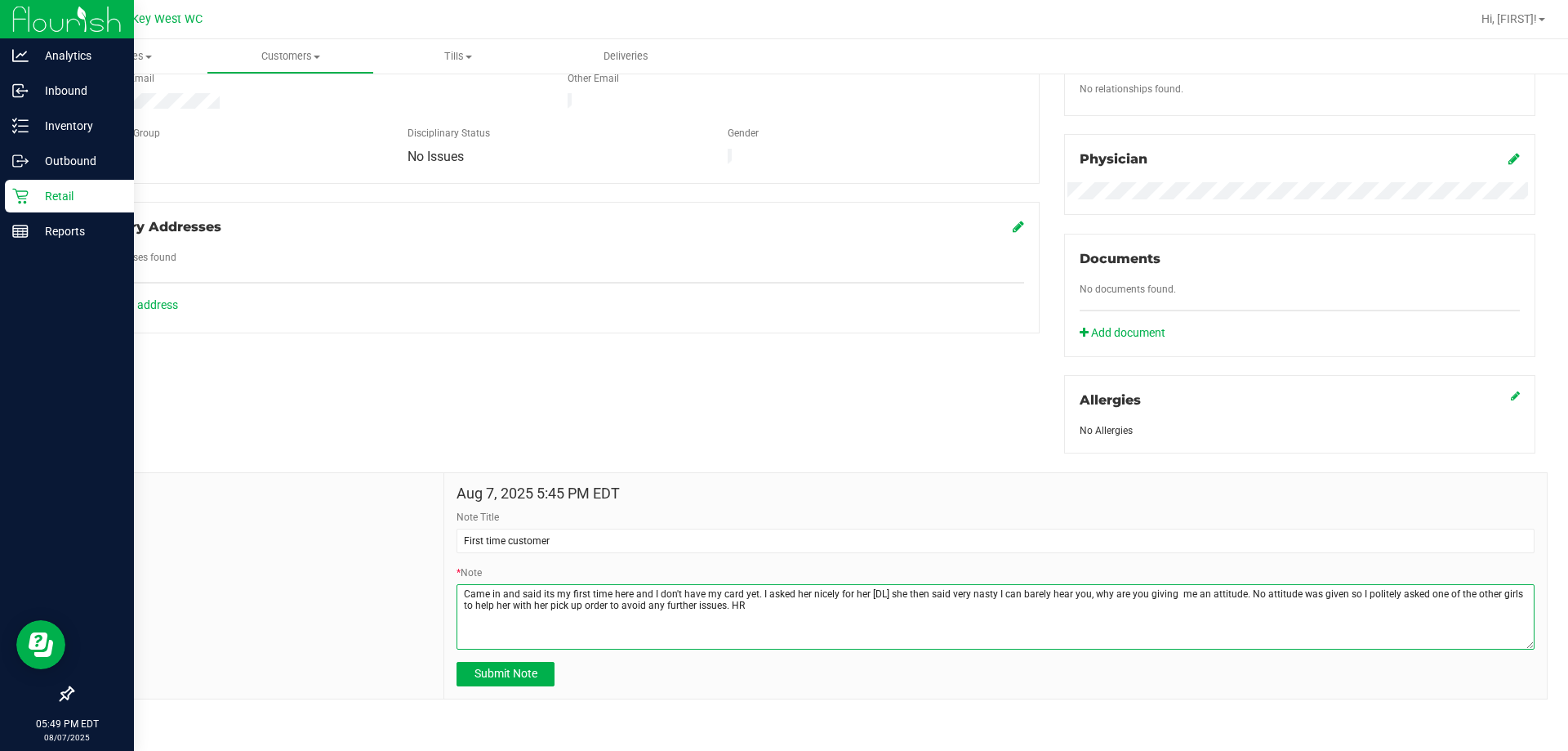 click on "*
Note" at bounding box center [996, 617] 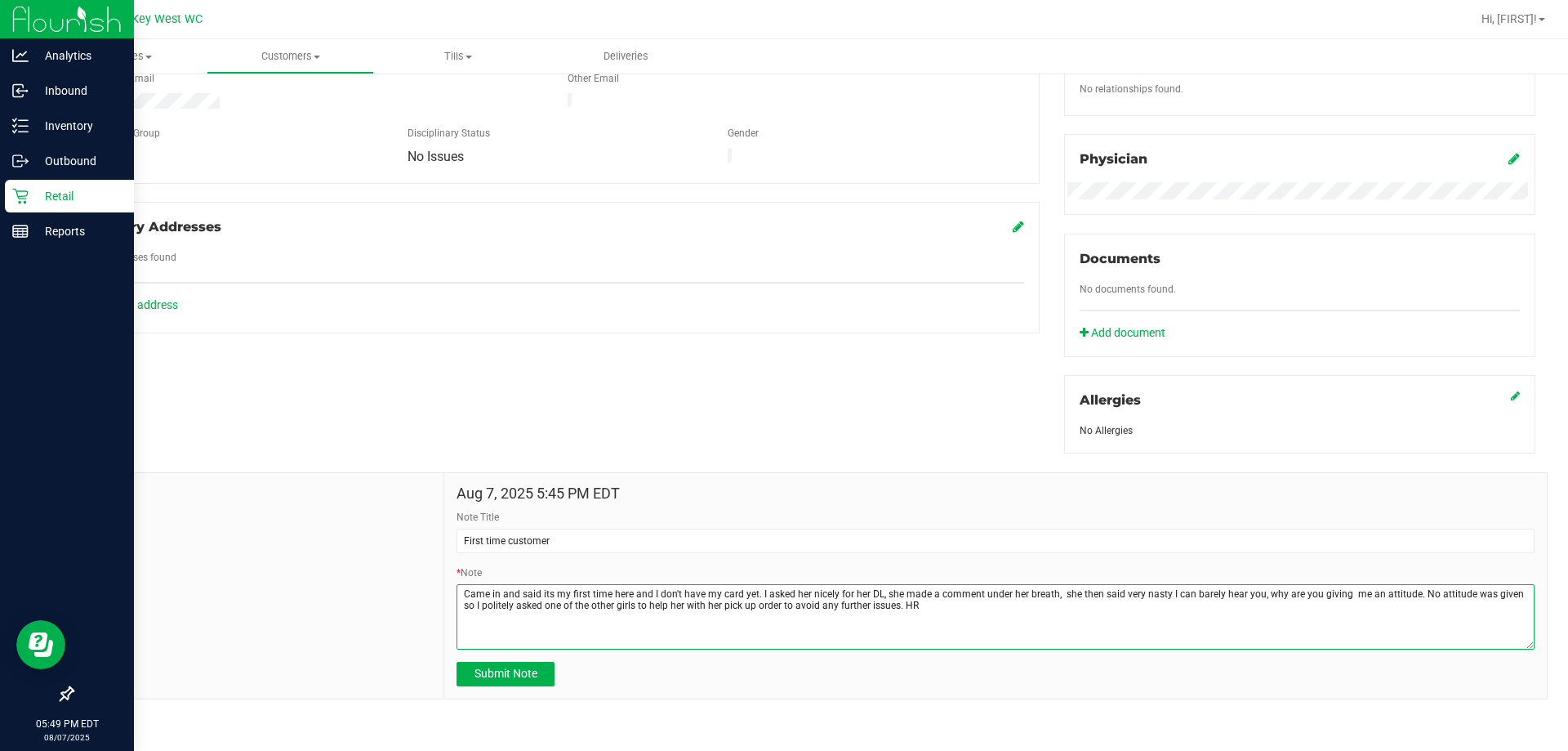 click on "*
Note" at bounding box center (996, 617) 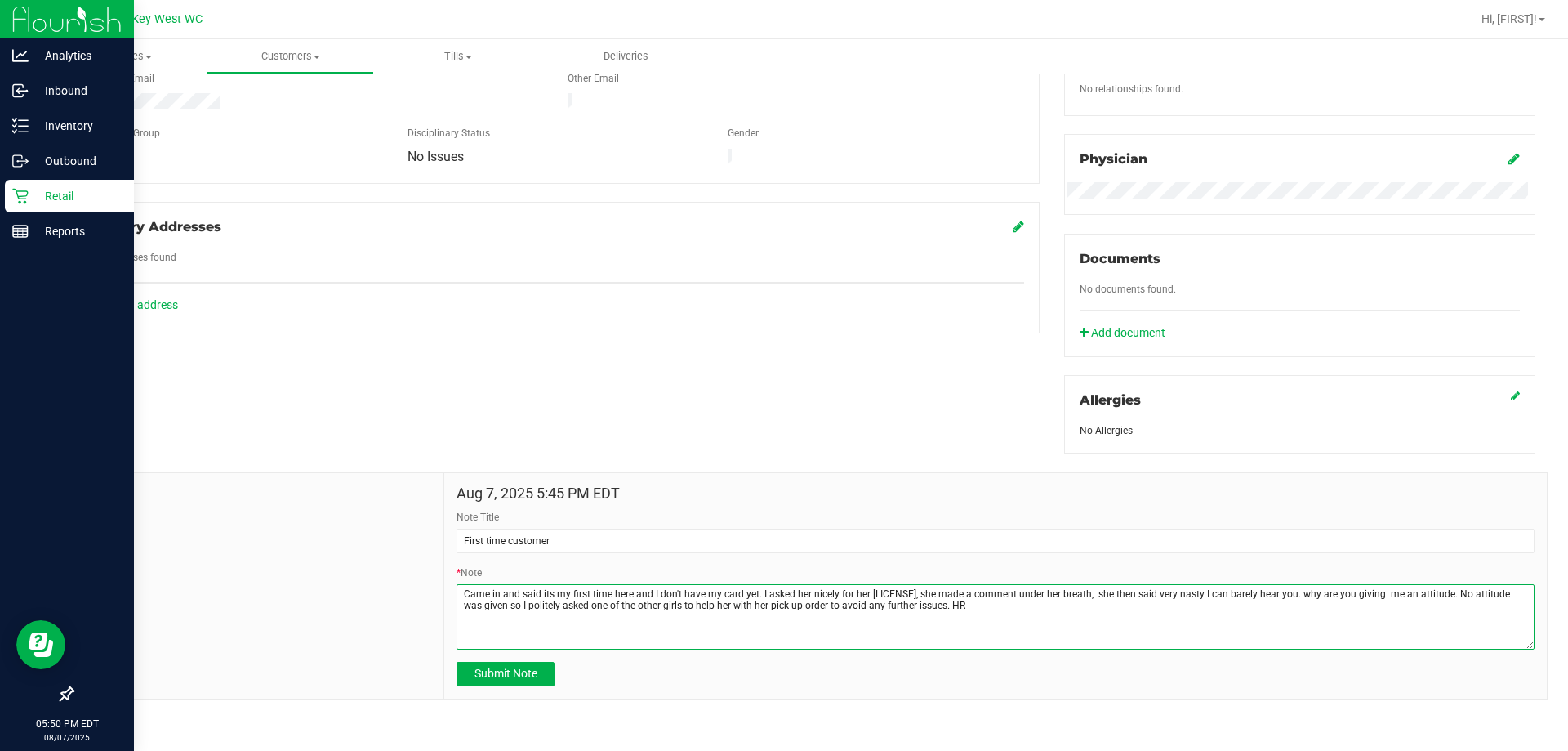 click on "*
Note" at bounding box center (996, 617) 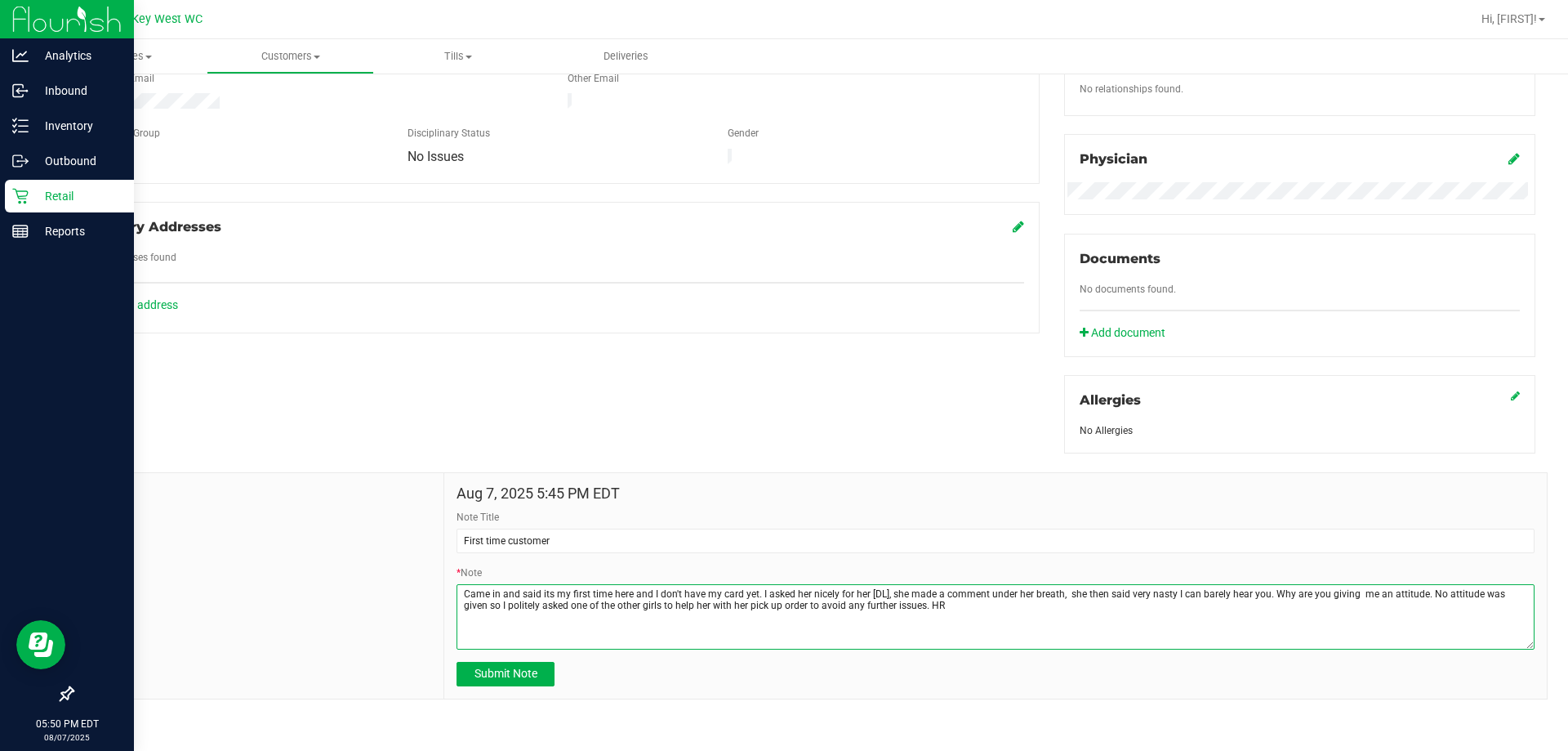 click on "*
Note" at bounding box center [996, 617] 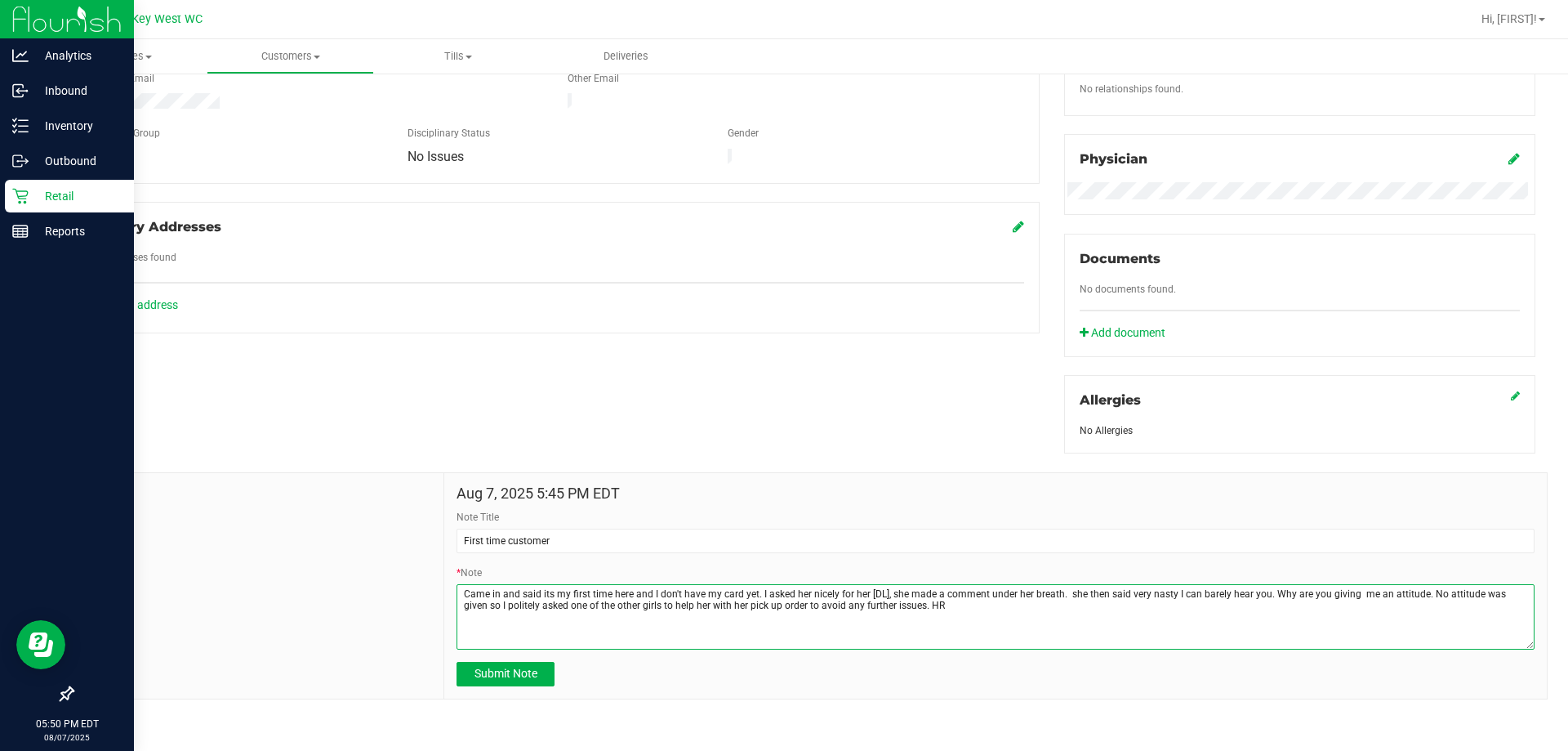 click on "*
Note" at bounding box center (996, 617) 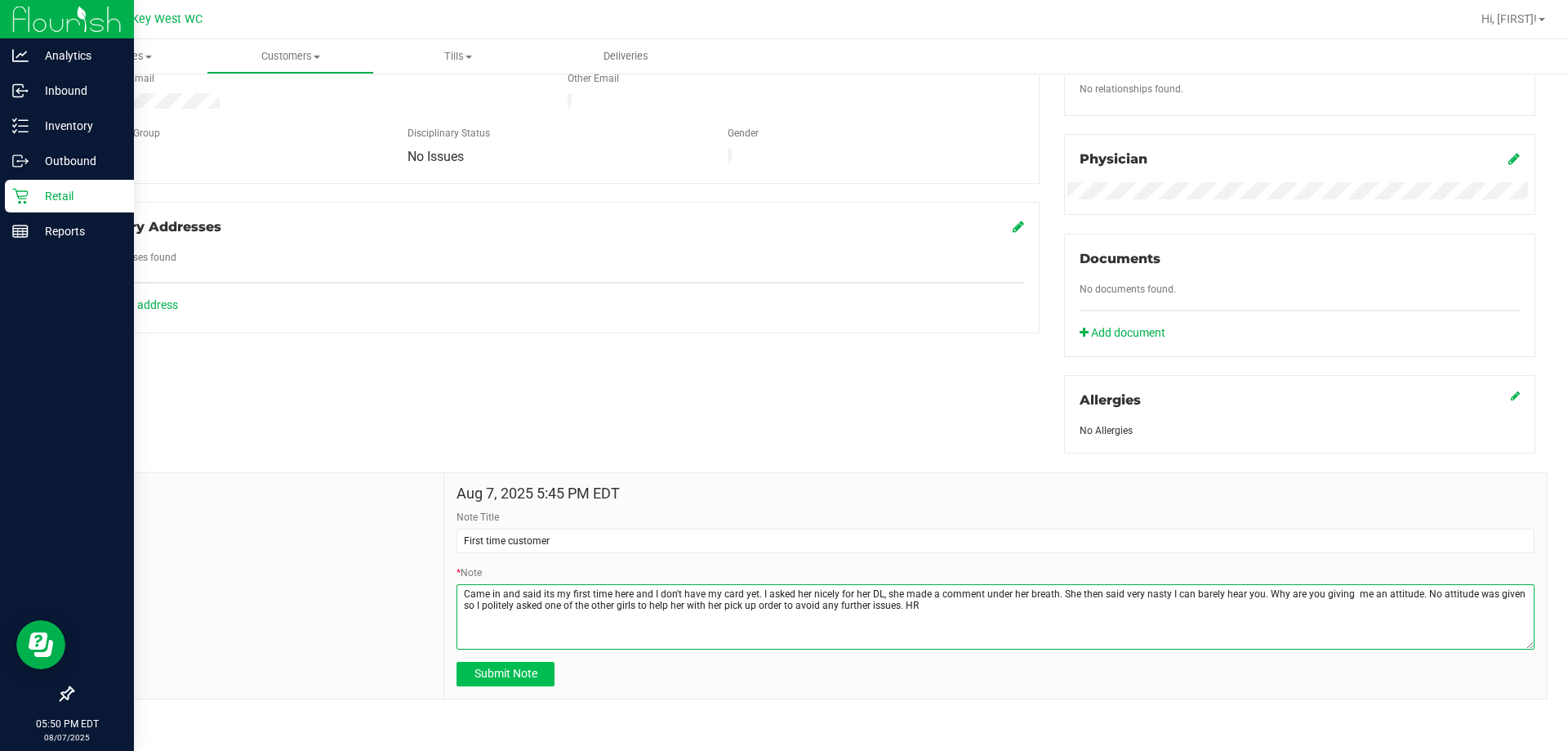 type on "Came in and said its my first time here and I don't have my card yet. I asked her nicely for her DL, she made a comment under her breath. She then said very nasty I can barely hear you. Why are you giving  me an attitude. No attitude was given so I politely asked one of the other girls to help her with her pick up order to avoid any further issues. HR" 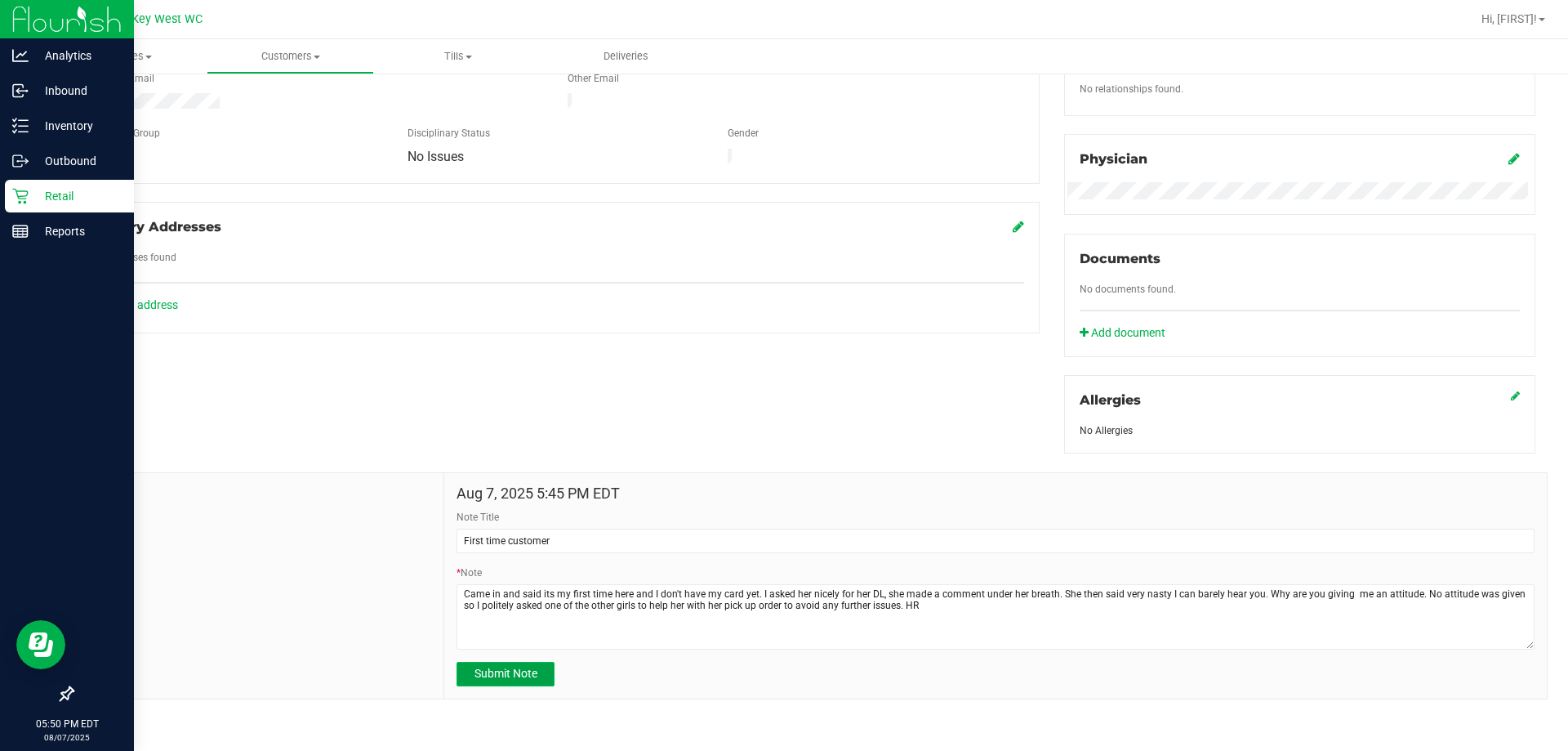 click on "Submit Note" at bounding box center (506, 674) 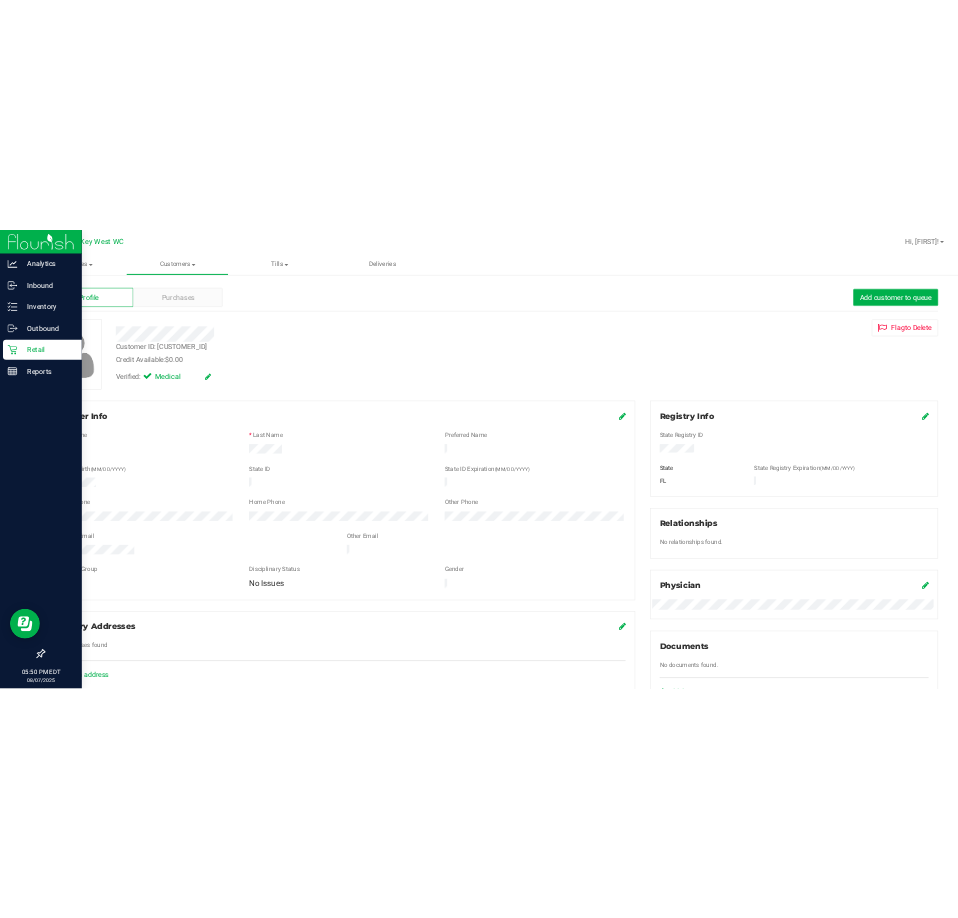 scroll, scrollTop: 0, scrollLeft: 0, axis: both 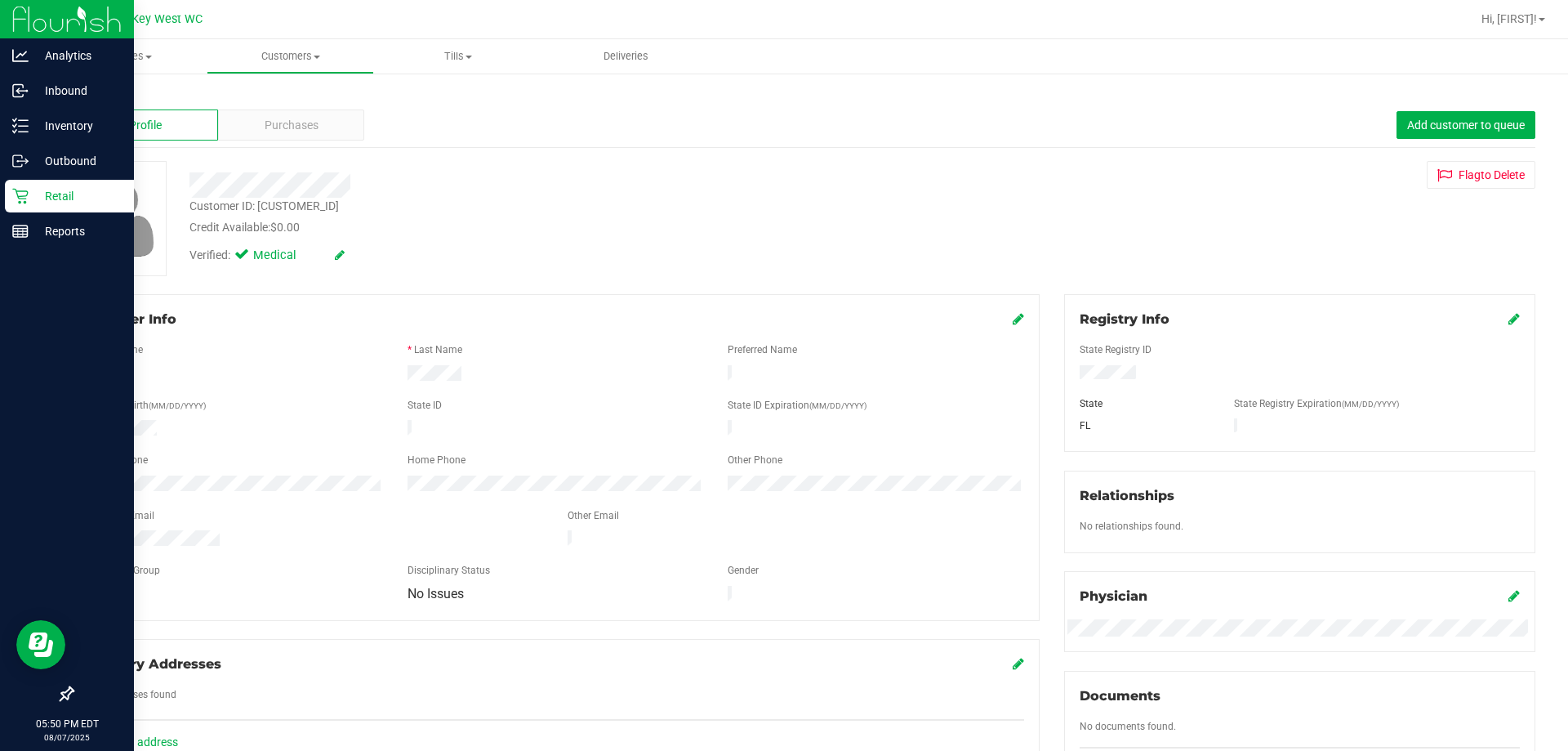 click at bounding box center [1018, 319] 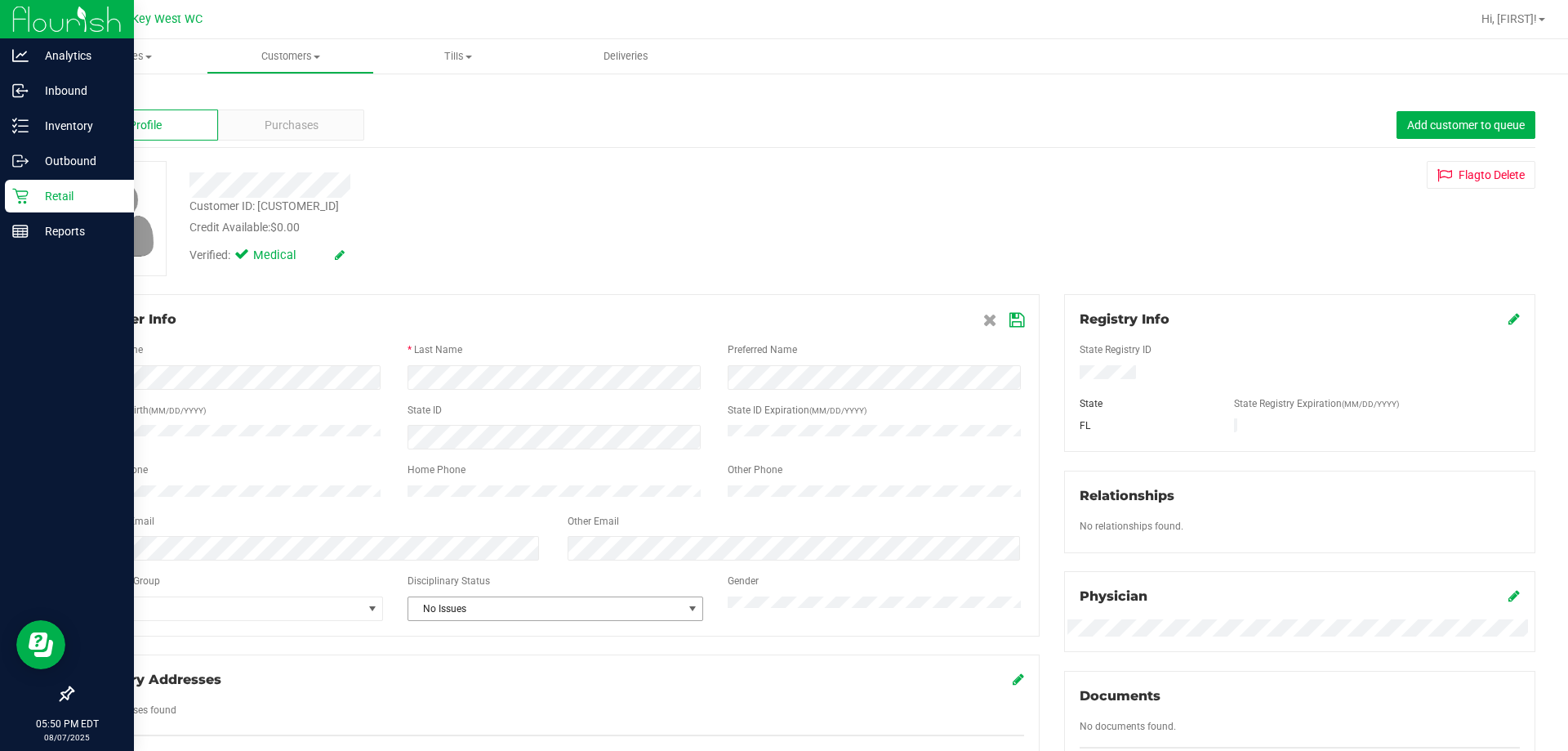 click on "No Issues" at bounding box center [545, 609] 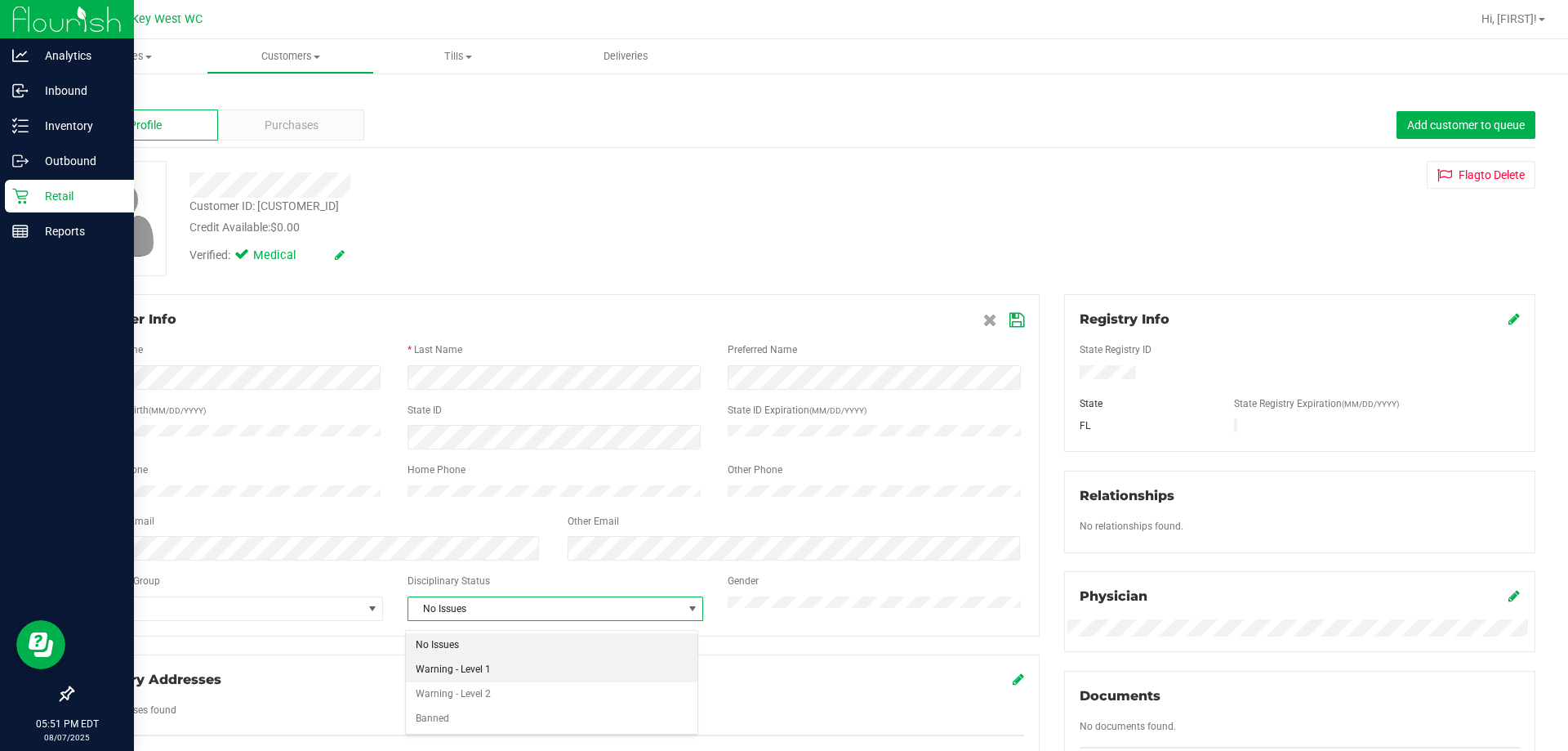 click on "Warning - Level 1" at bounding box center [551, 670] 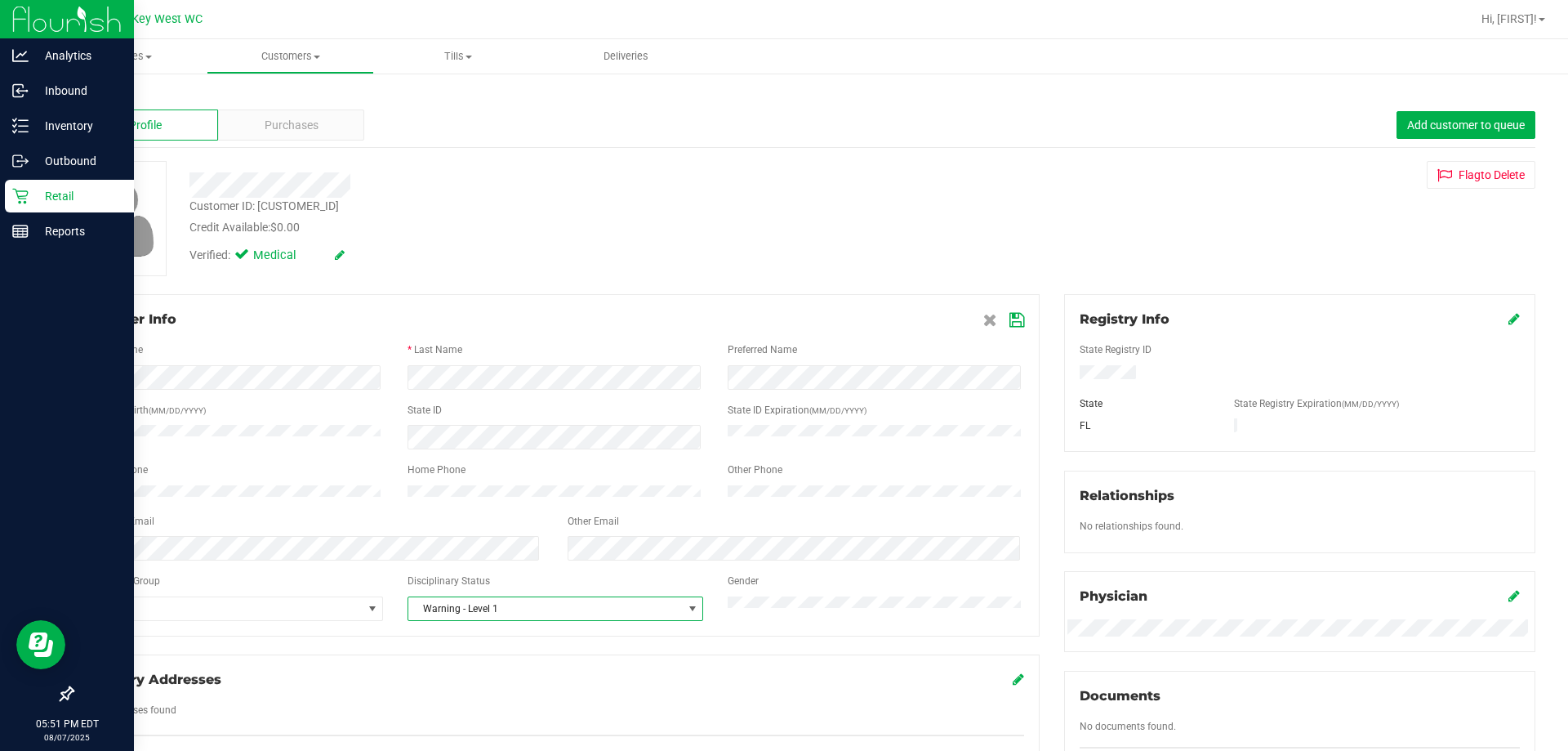 click at bounding box center (1017, 320) 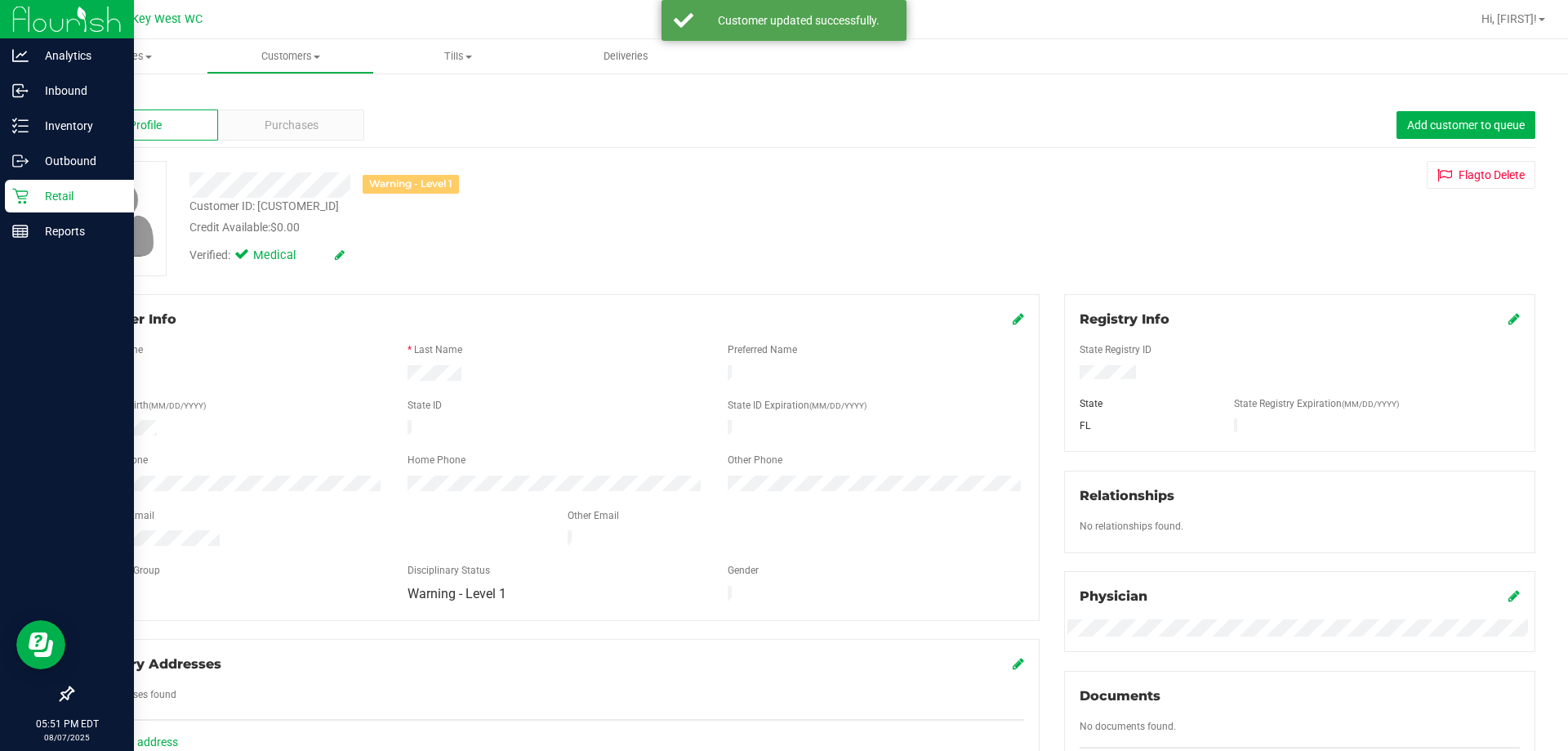 click on "Back" at bounding box center [86, 96] 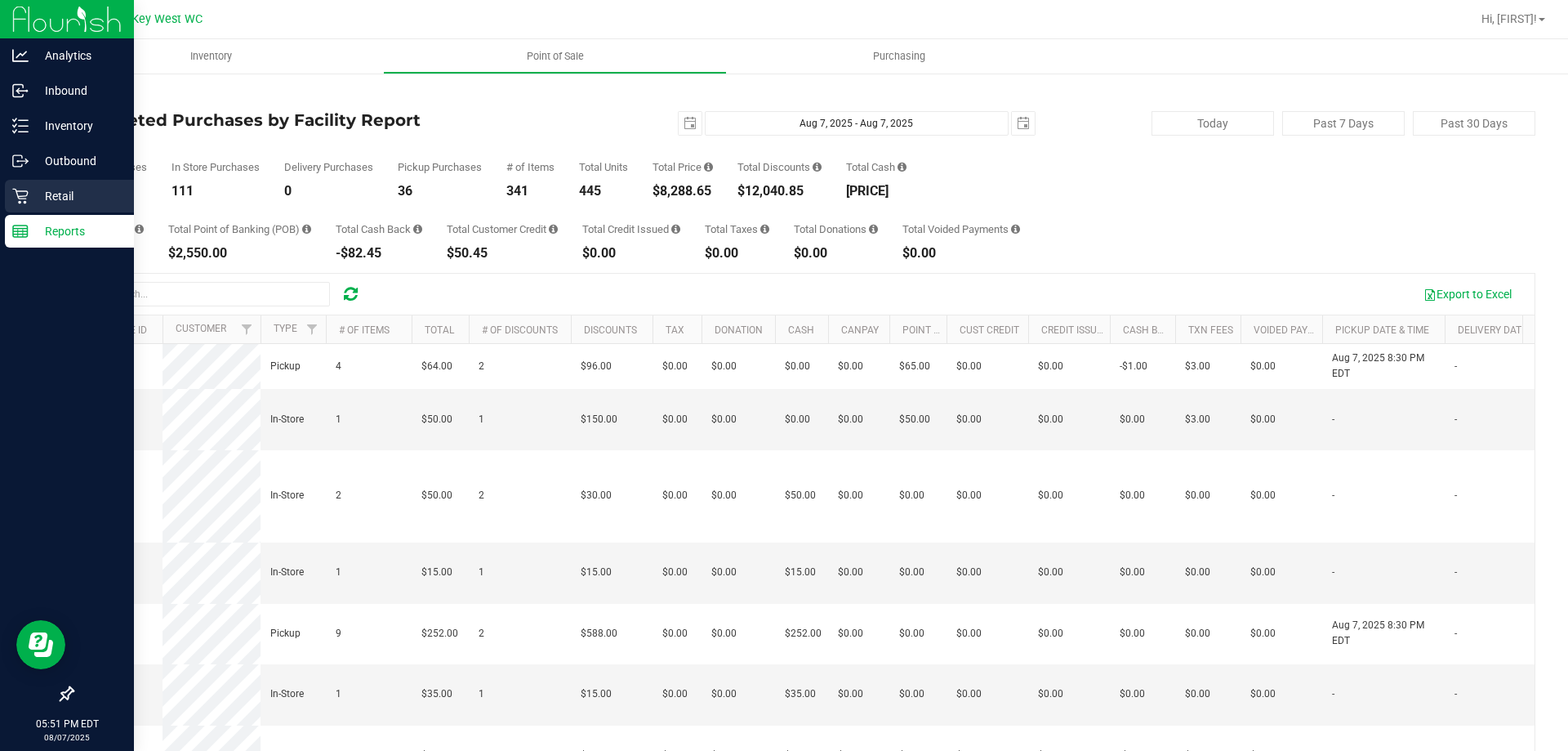 click 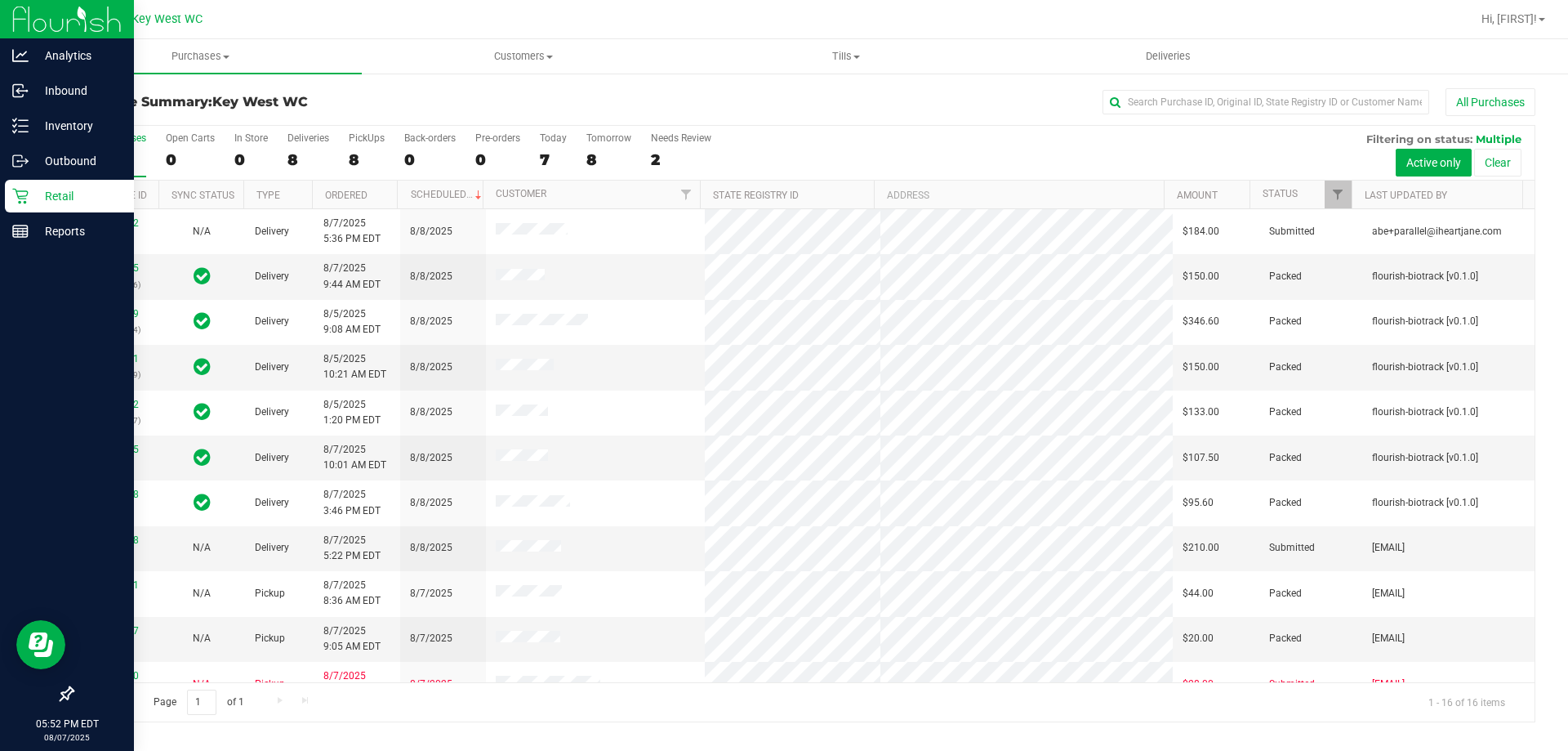 click on "Retail" at bounding box center [67, 197] 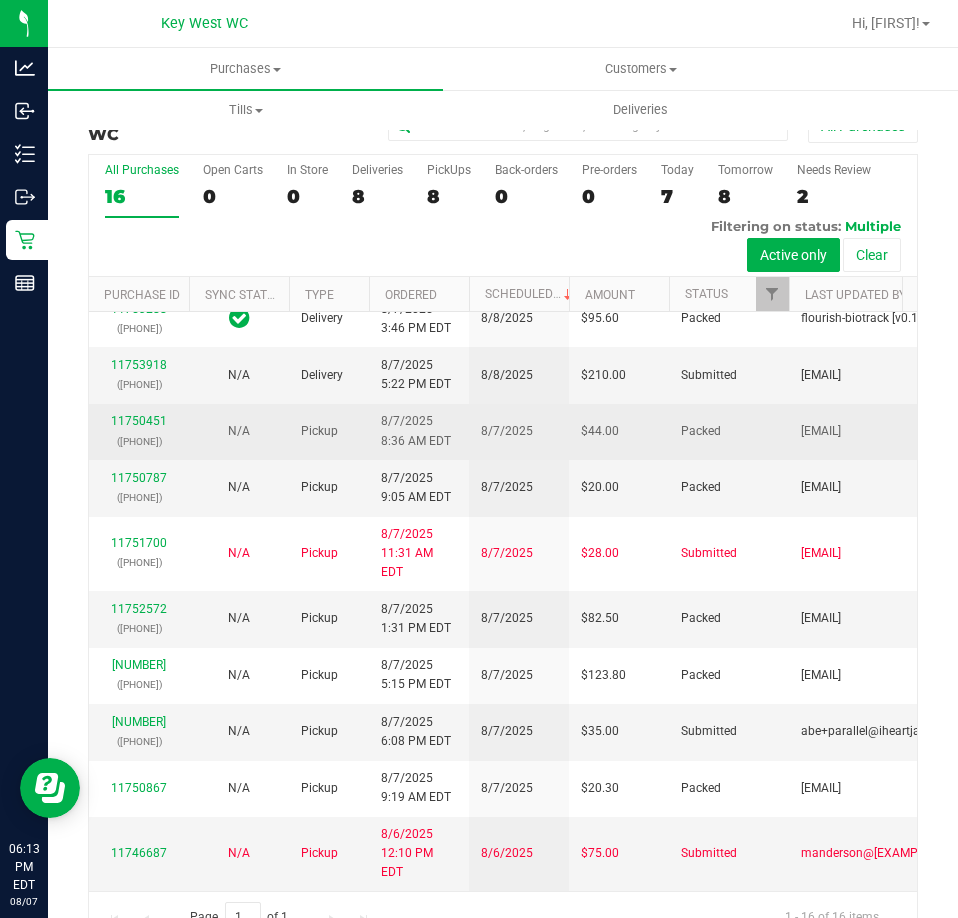 scroll, scrollTop: 706, scrollLeft: 0, axis: vertical 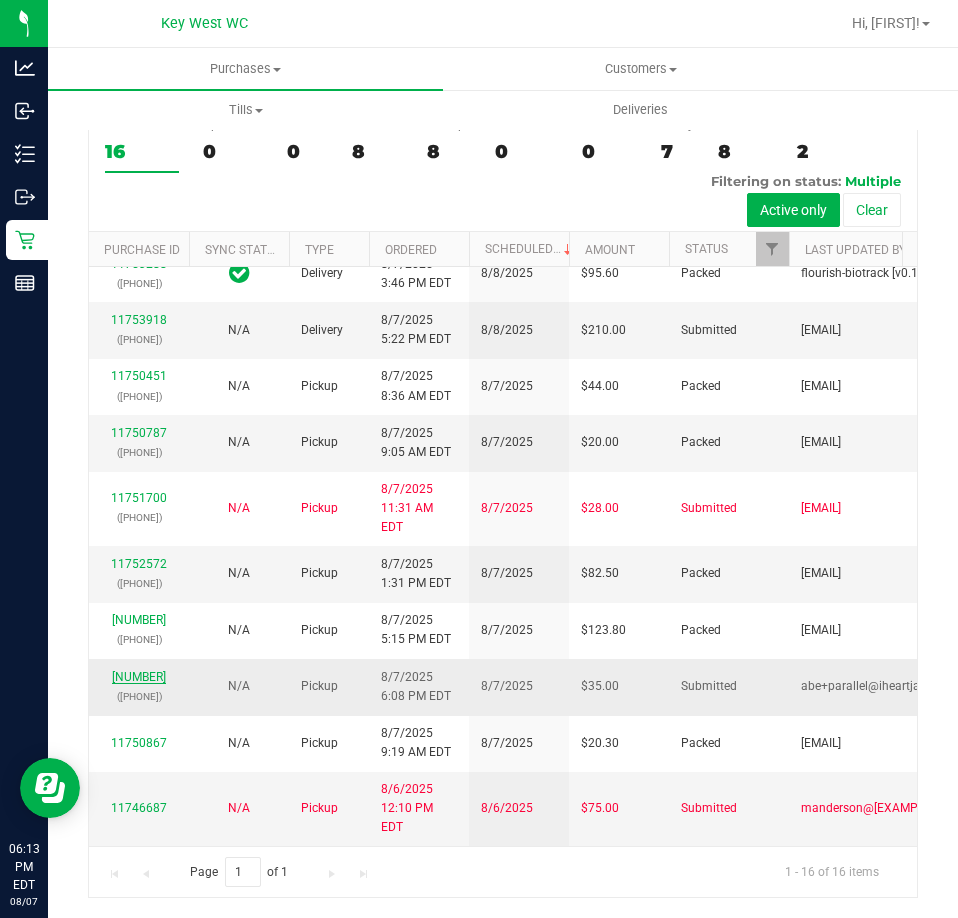 click on "[NUMBER]" at bounding box center (139, 677) 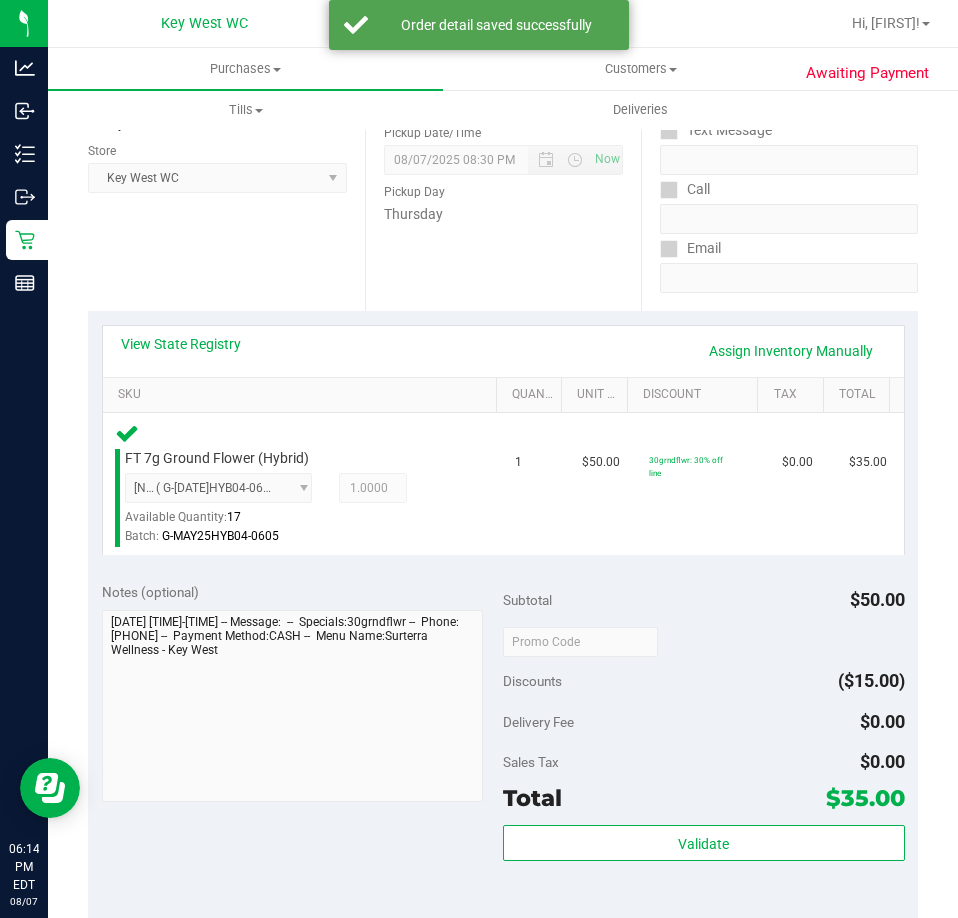 scroll, scrollTop: 400, scrollLeft: 0, axis: vertical 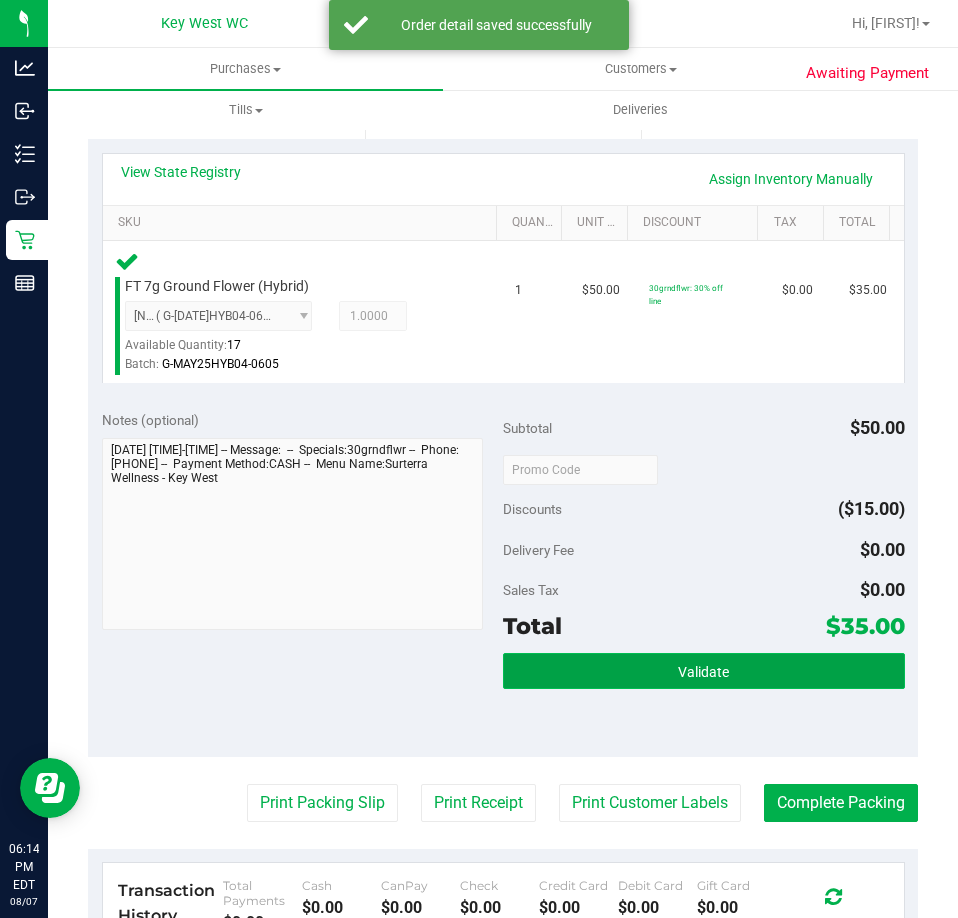 click on "Validate" at bounding box center (704, 671) 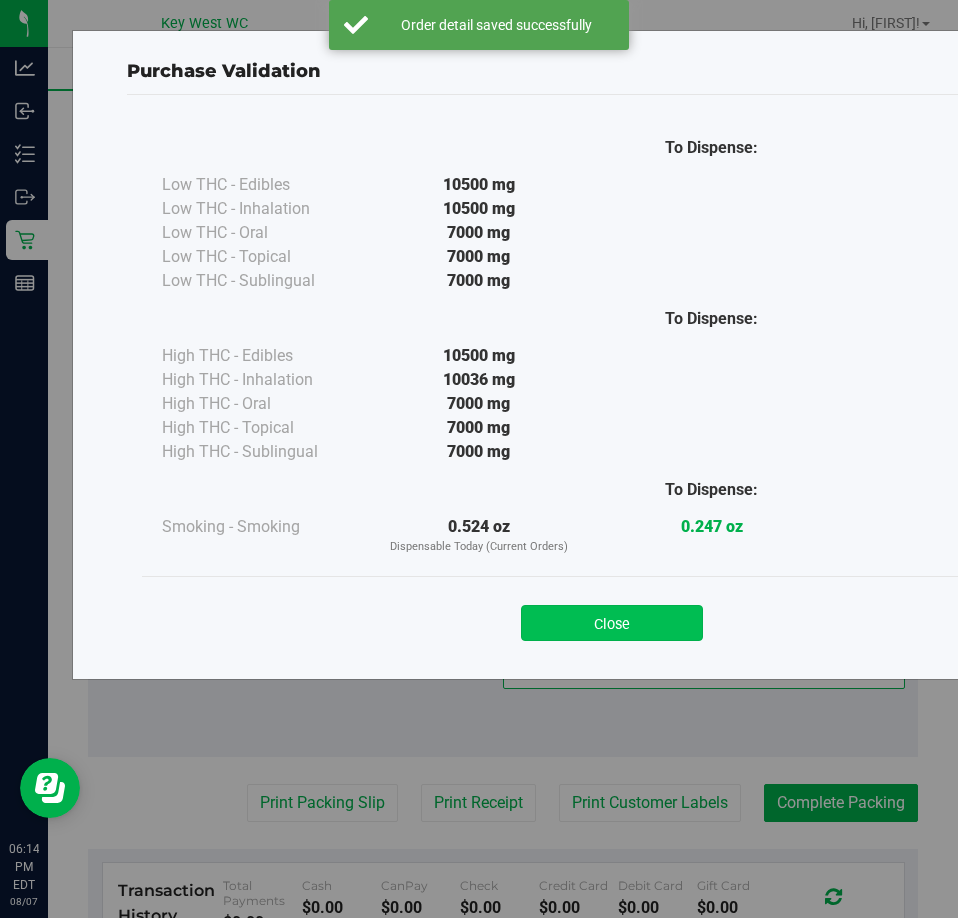 click on "Close" at bounding box center (612, 623) 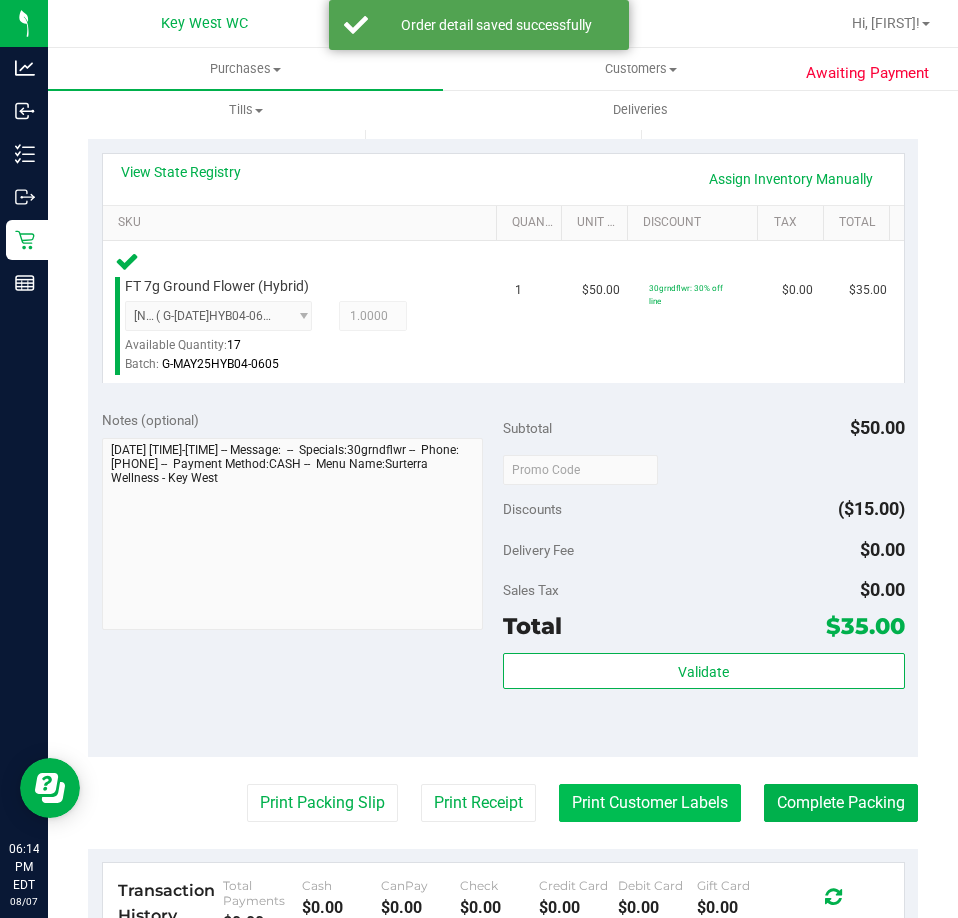 click on "Print Customer Labels" at bounding box center (650, 803) 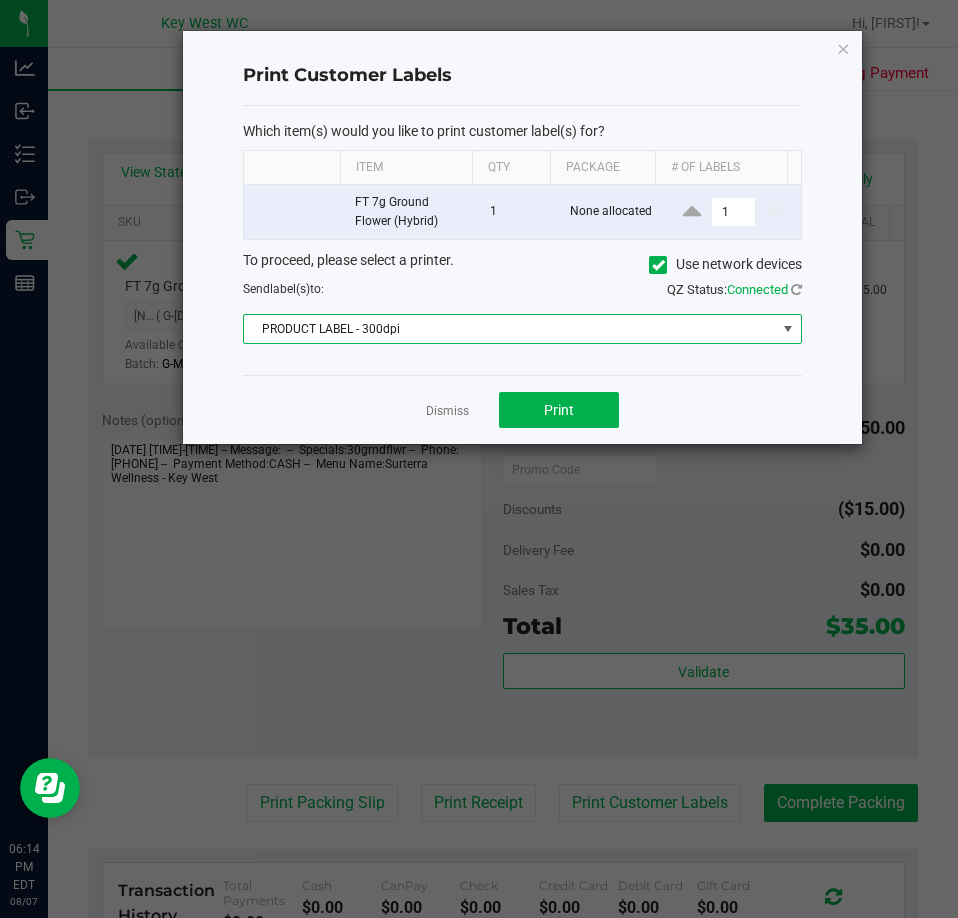 click on "PRODUCT LABEL - 300dpi" at bounding box center [510, 329] 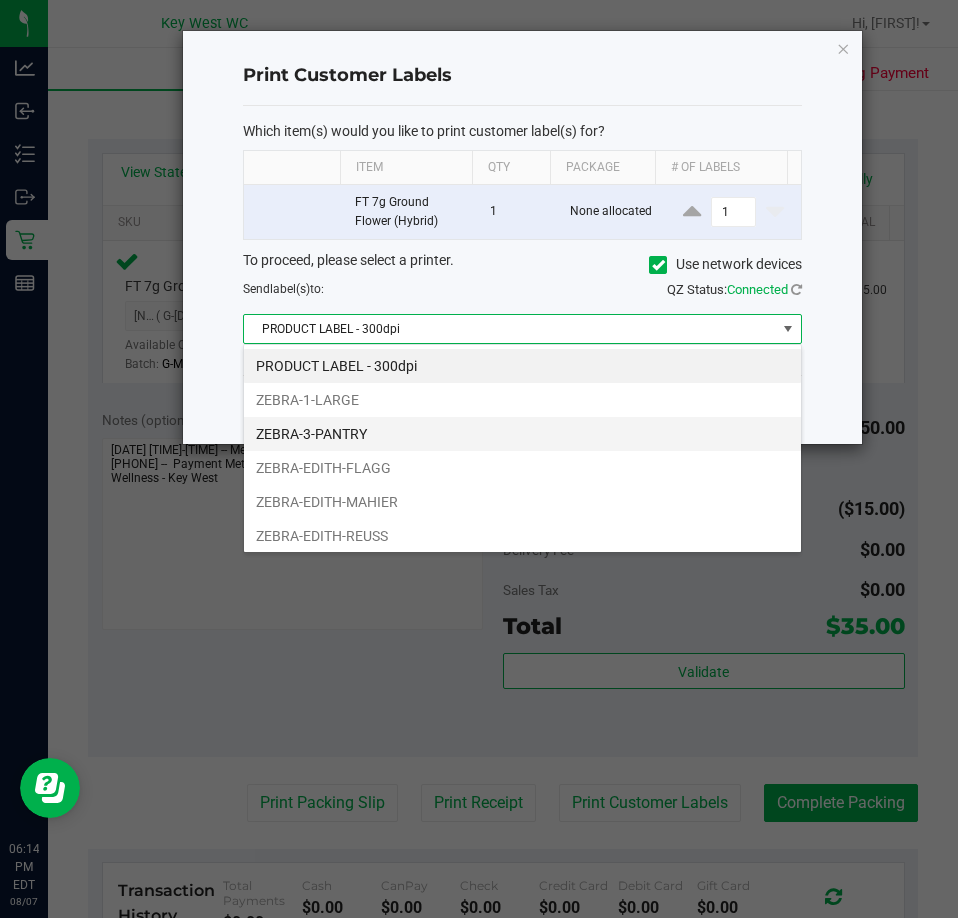 scroll, scrollTop: 99970, scrollLeft: 99441, axis: both 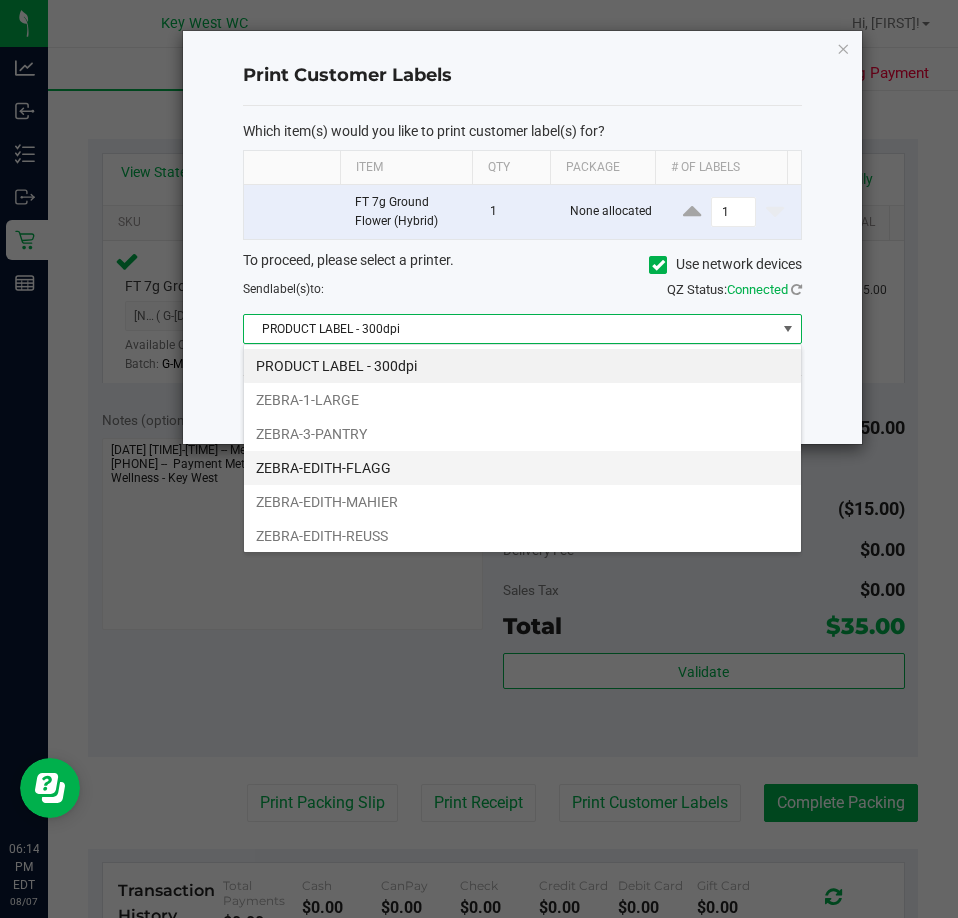 click on "ZEBRA-EDITH-FLAGG" at bounding box center [522, 468] 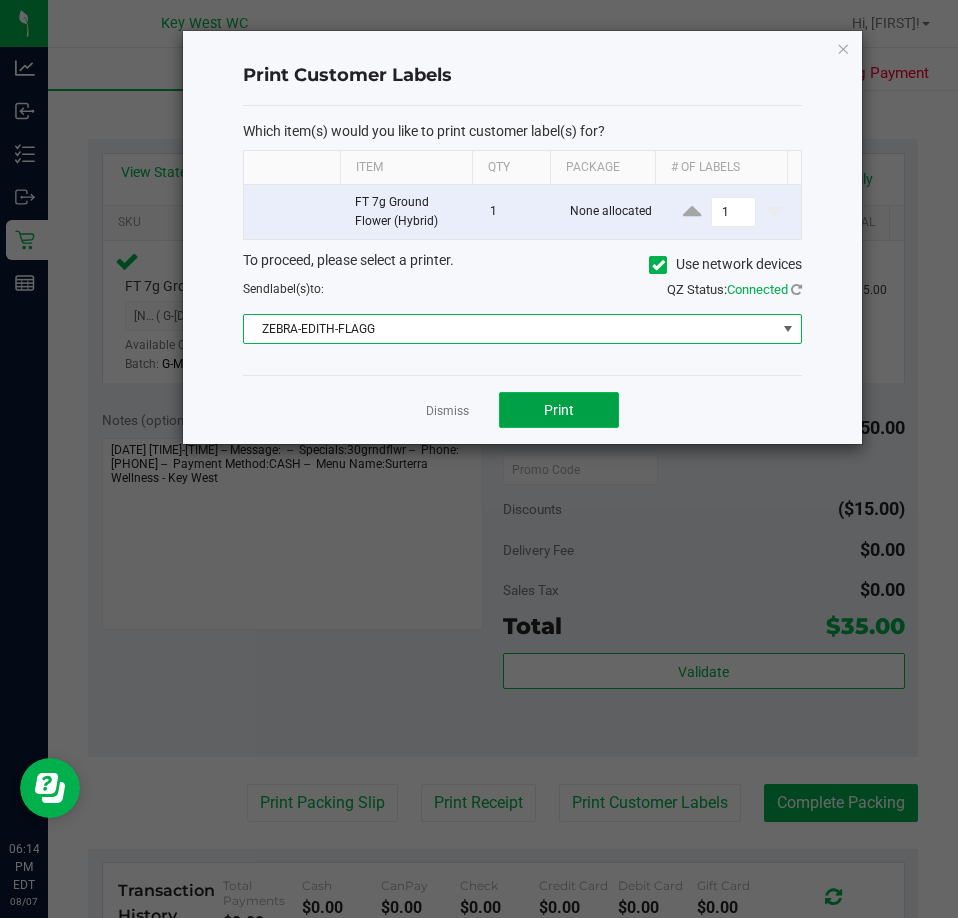 click on "Print" 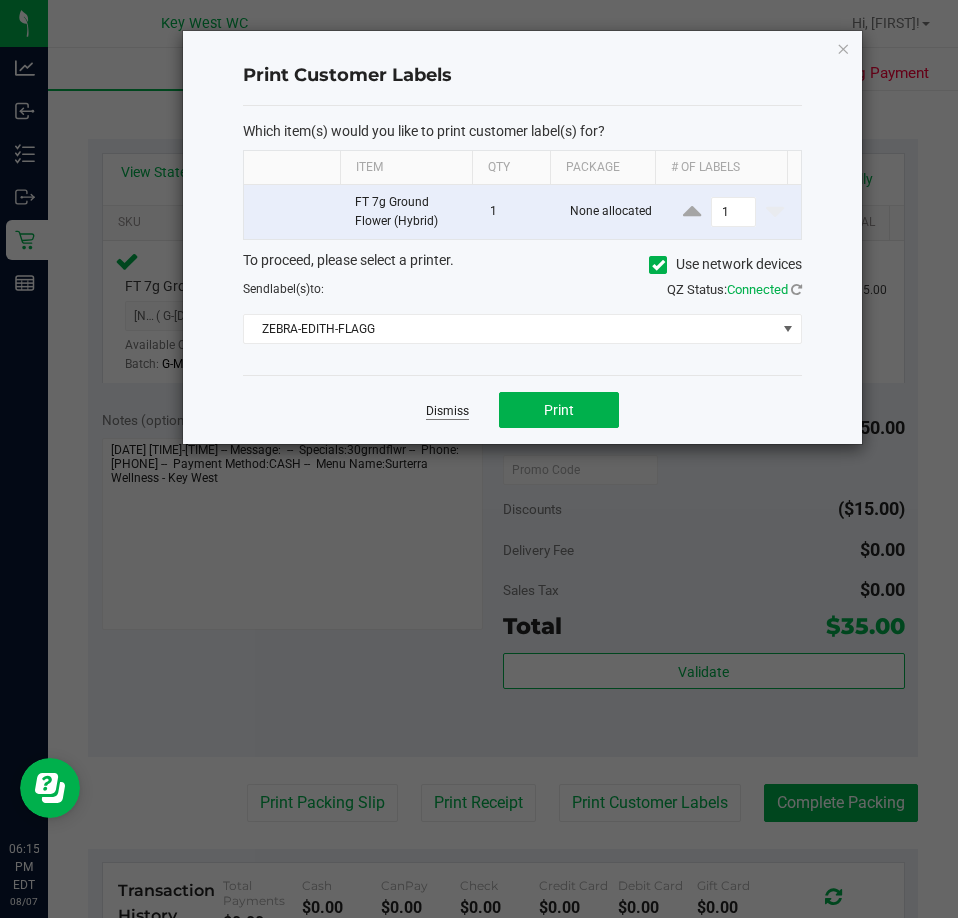 click on "Dismiss" 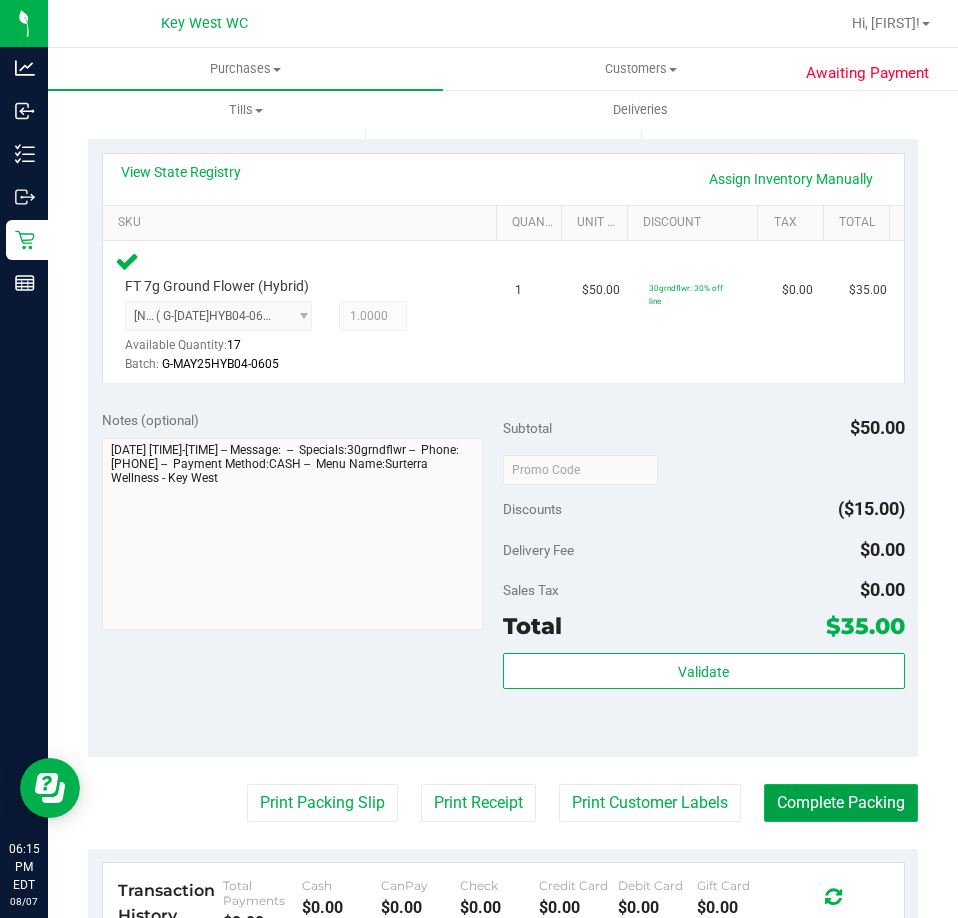 click on "Complete Packing" at bounding box center [841, 803] 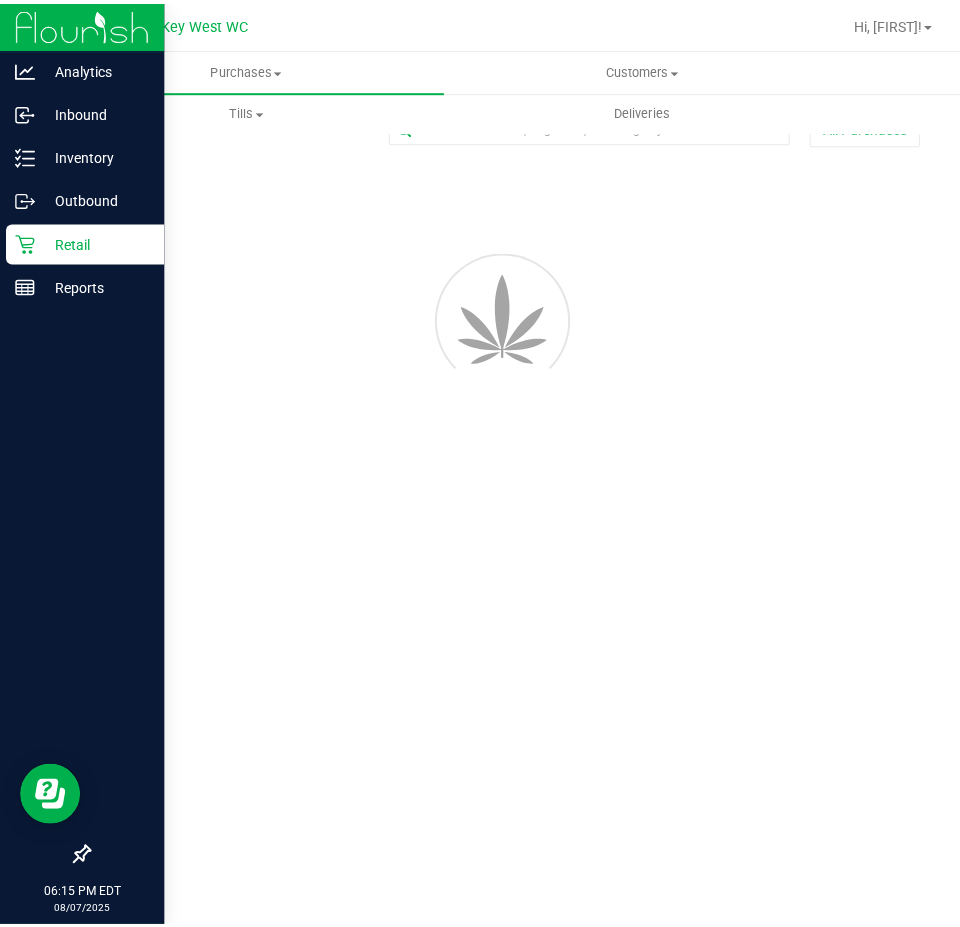 scroll, scrollTop: 0, scrollLeft: 0, axis: both 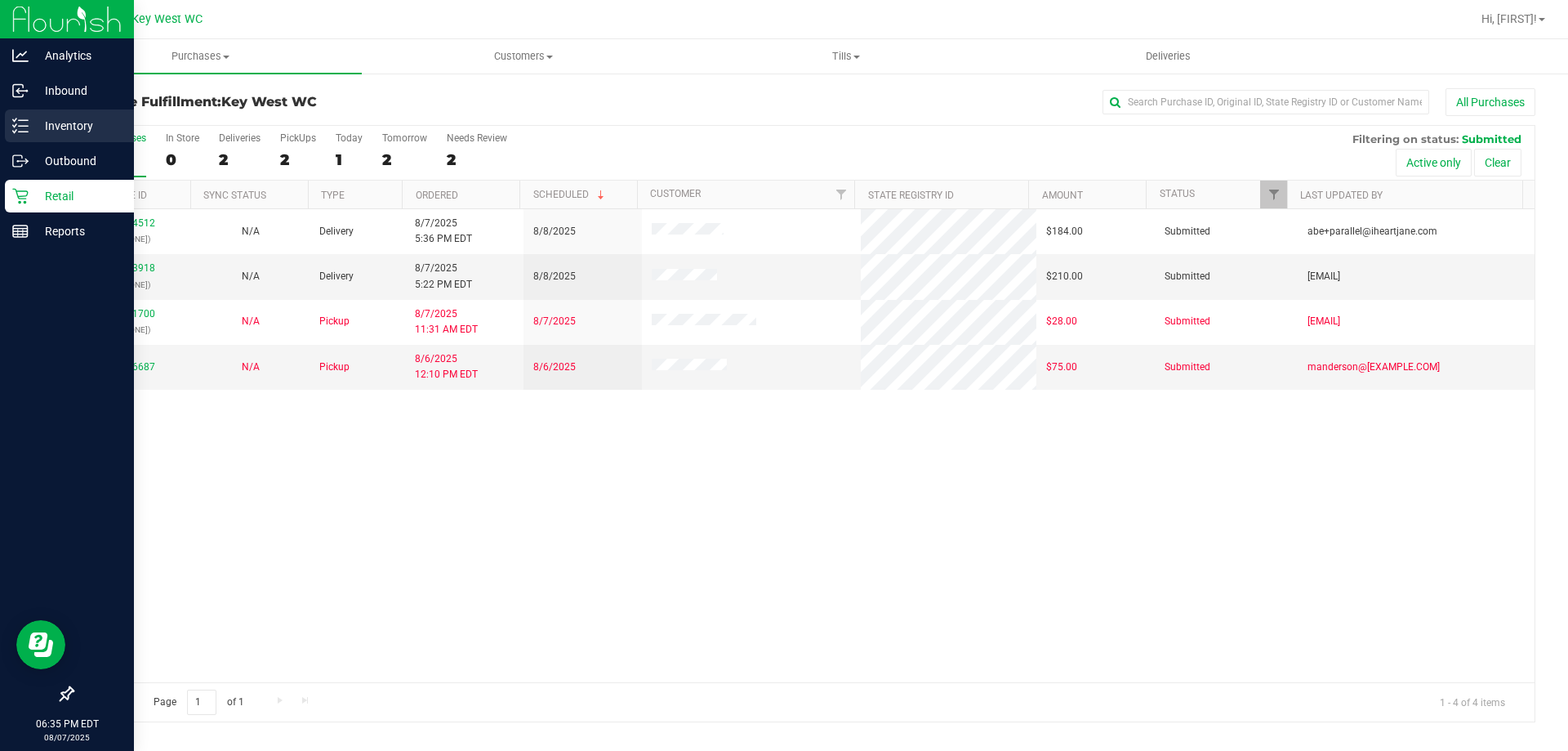 click on "Inventory" at bounding box center [78, 126] 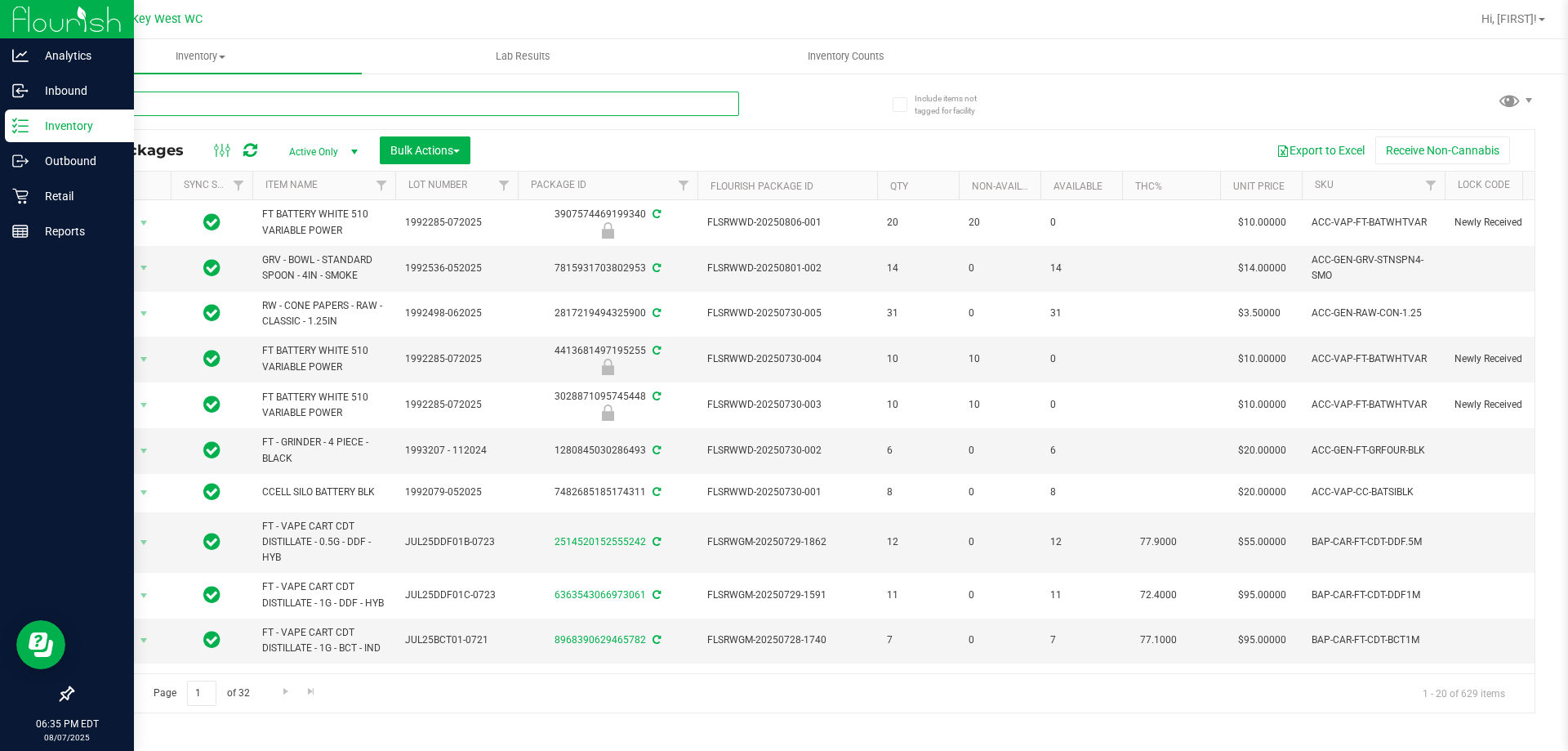 click at bounding box center (405, 104) 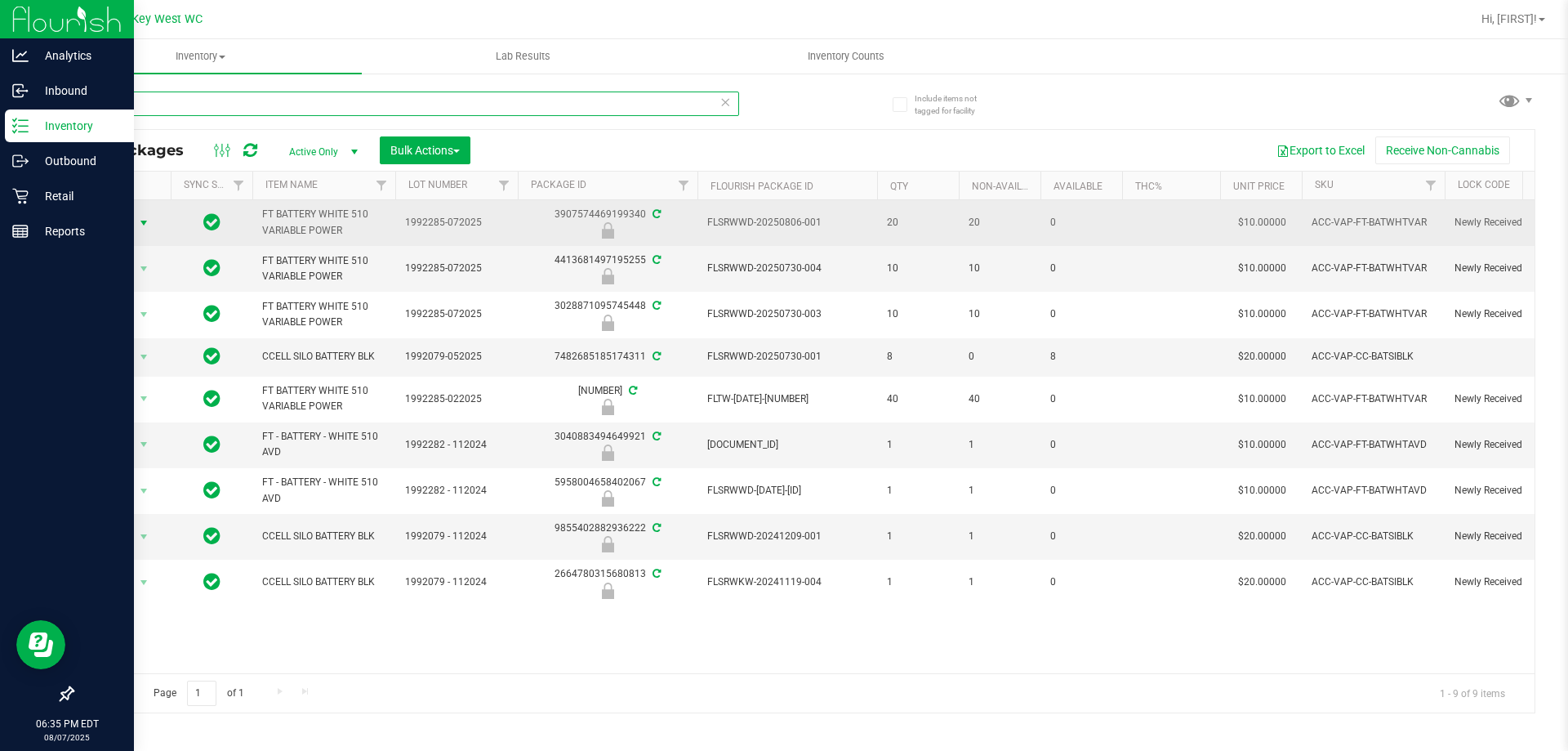 type on "batt" 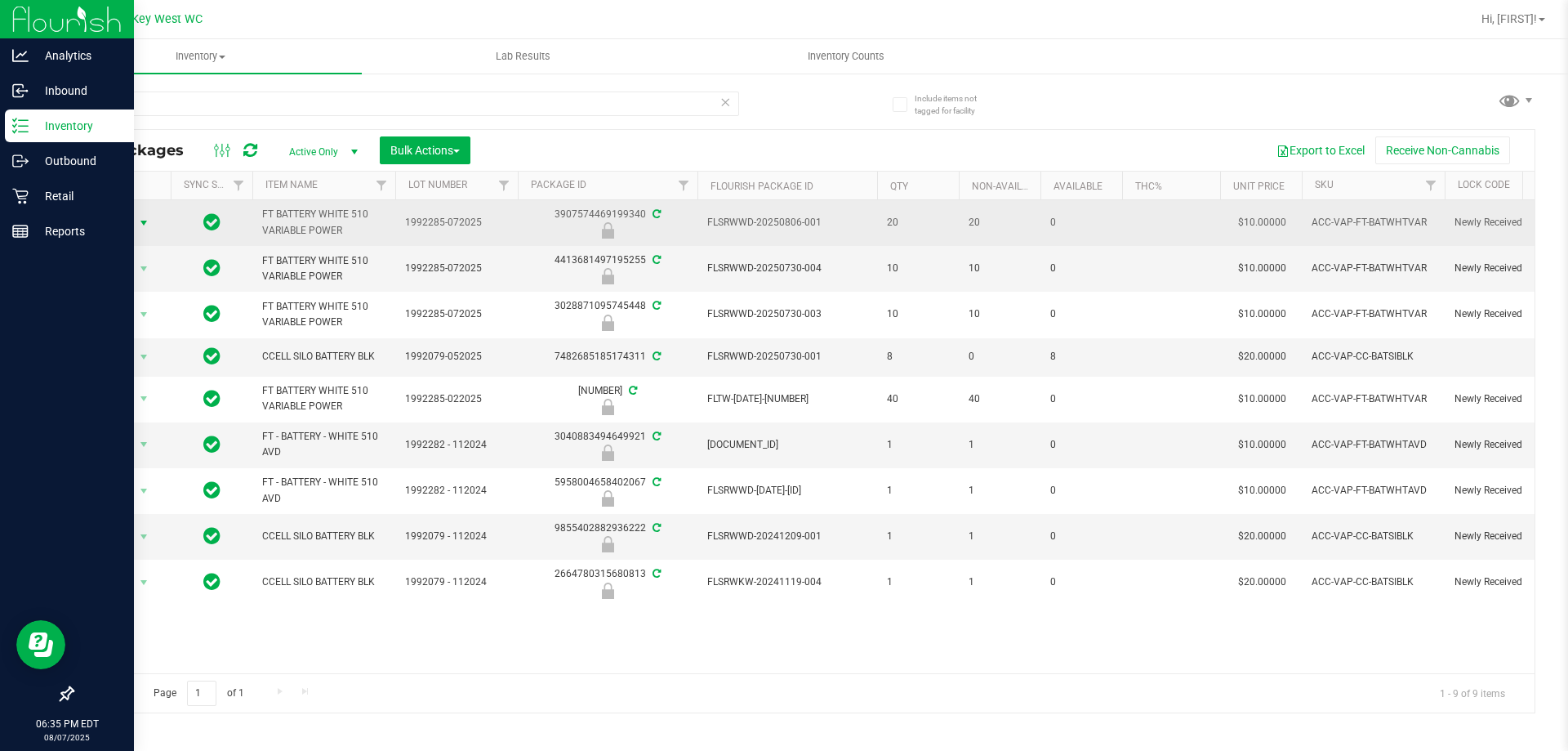 click on "Action" at bounding box center [111, 223] 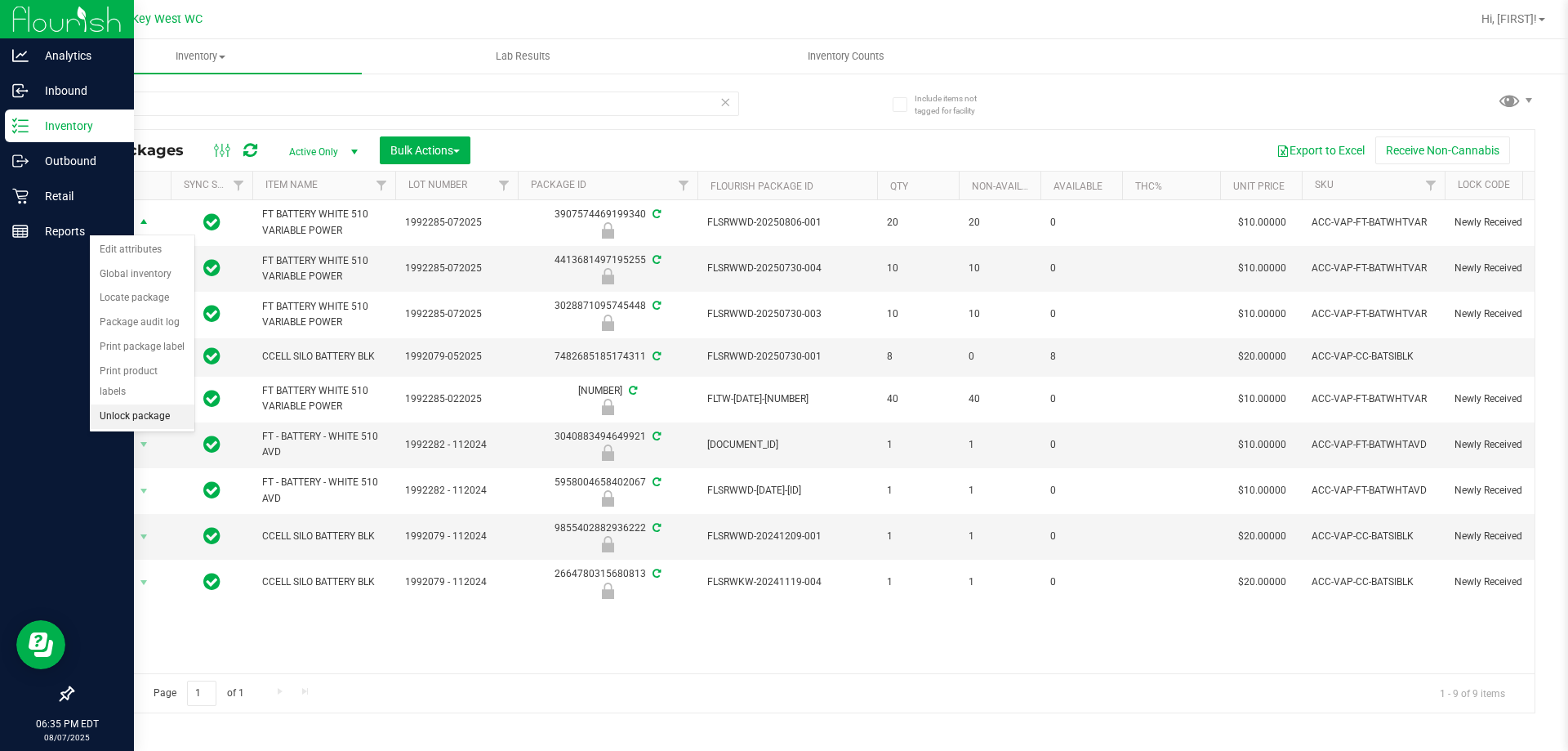 click on "Unlock package" at bounding box center (142, 417) 